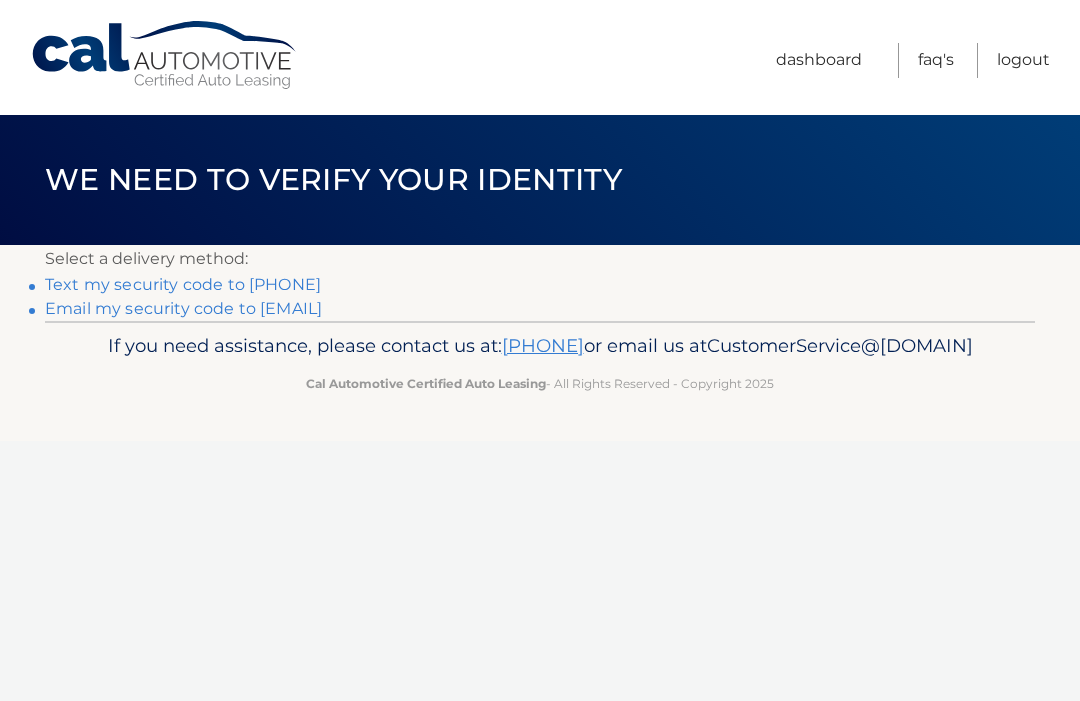 scroll, scrollTop: 0, scrollLeft: 0, axis: both 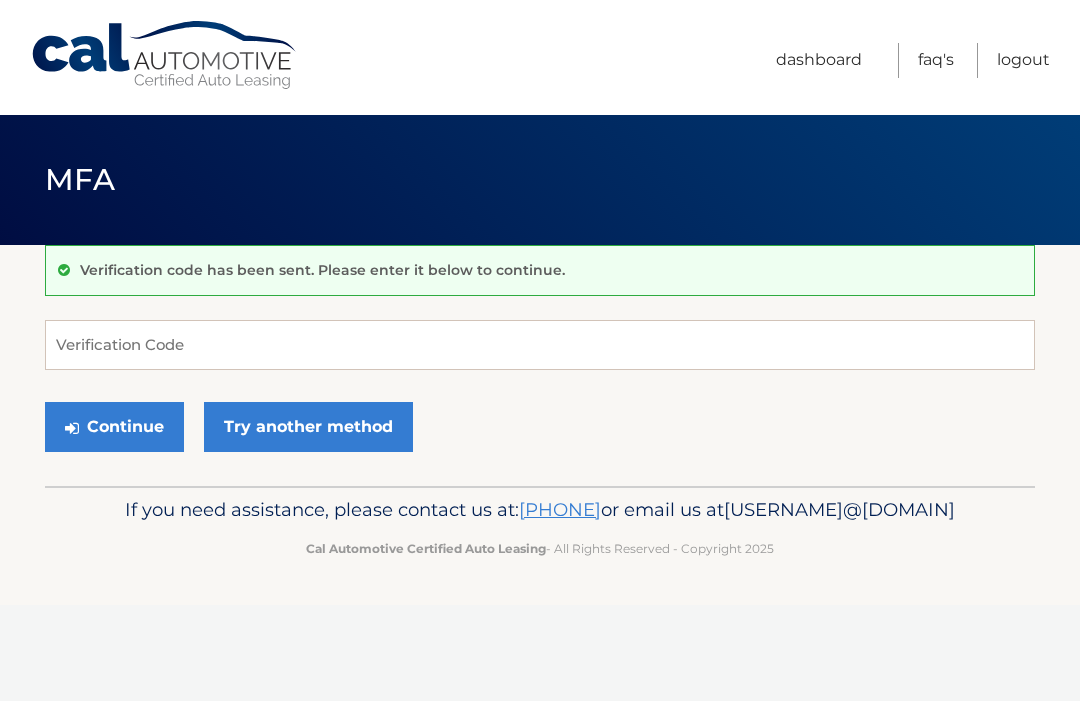 click on "Verification code has been sent. Please enter it below to continue." at bounding box center (322, 270) 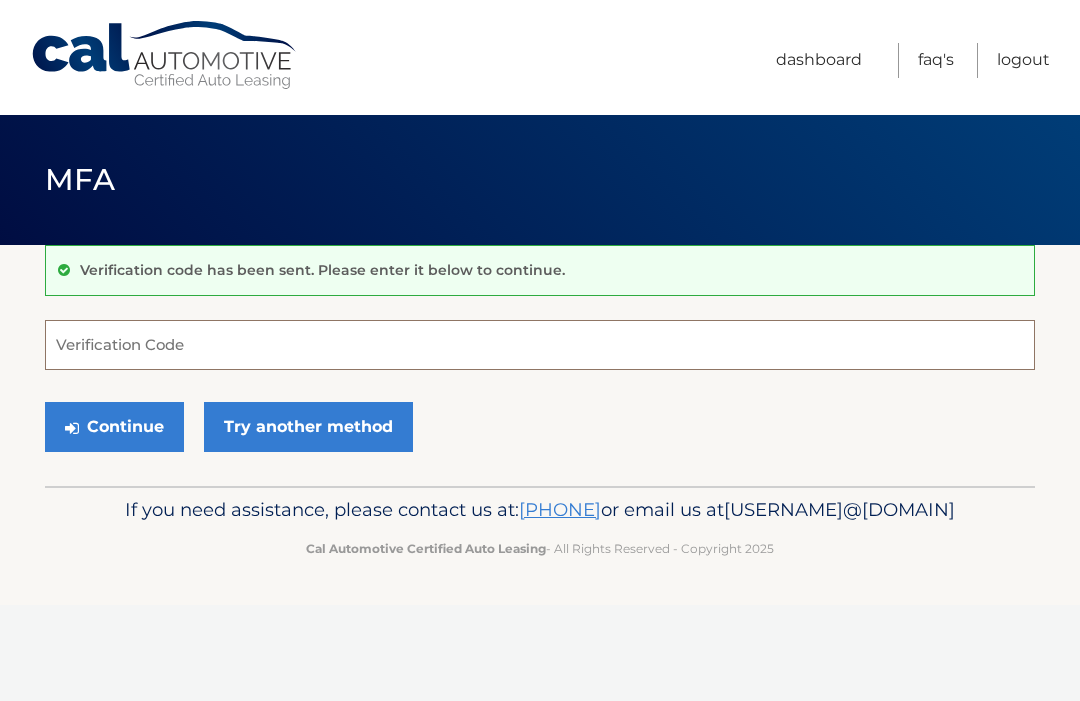click on "Verification Code" at bounding box center [540, 345] 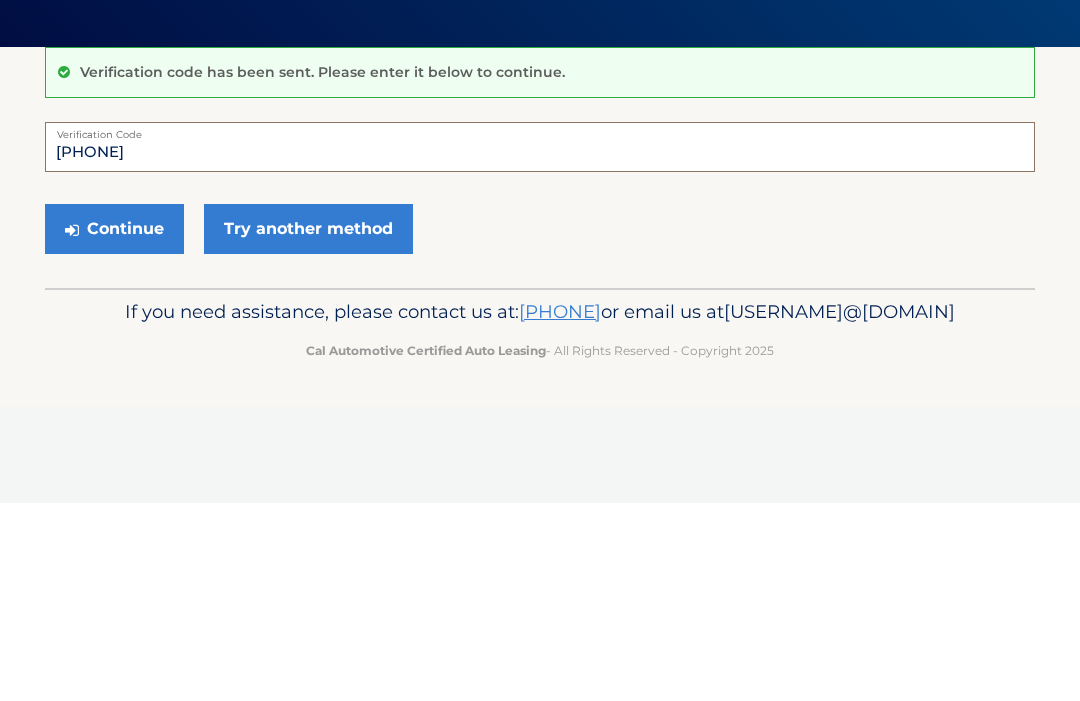 type on "346757" 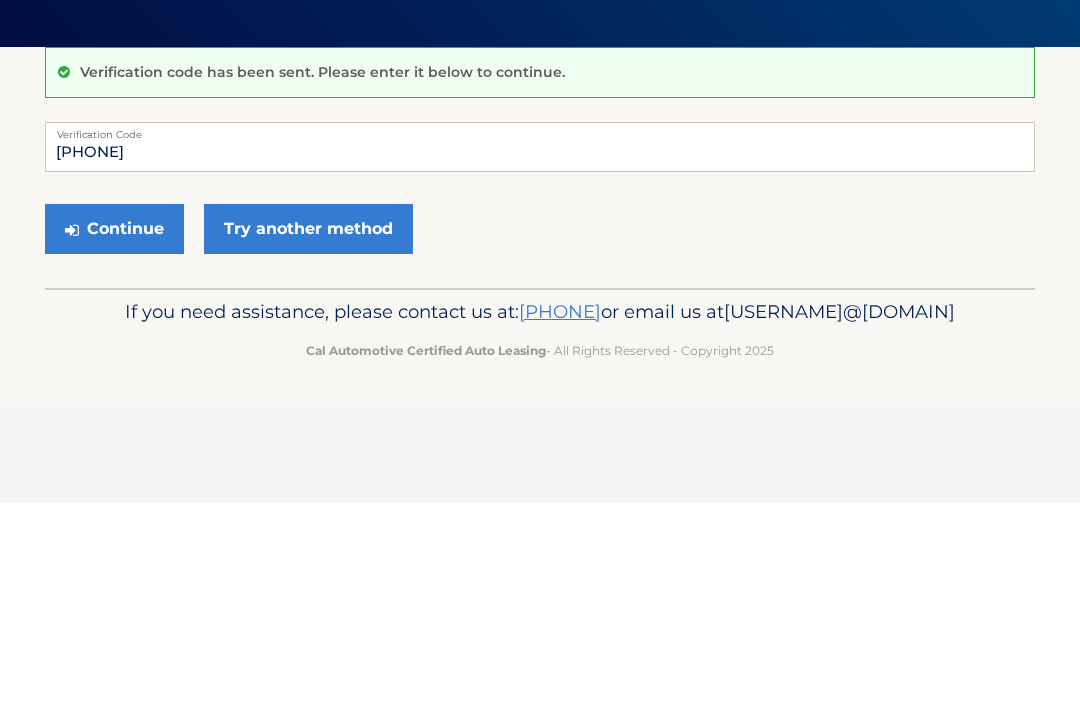 click on "Continue" at bounding box center (114, 427) 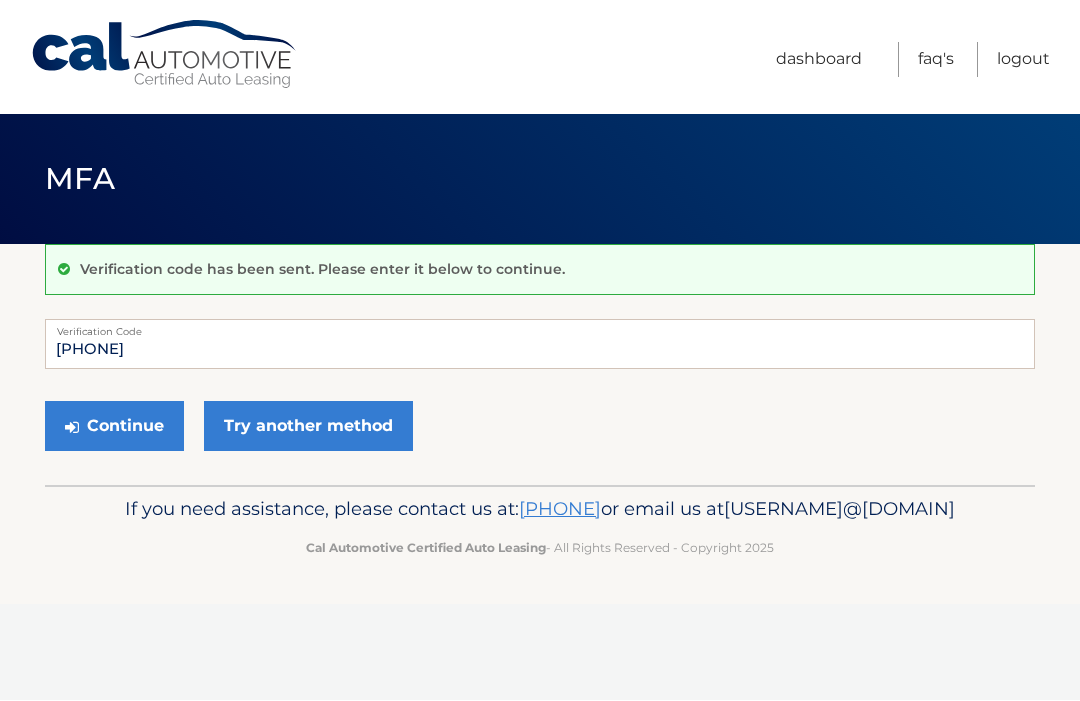 click on "Continue" at bounding box center (114, 427) 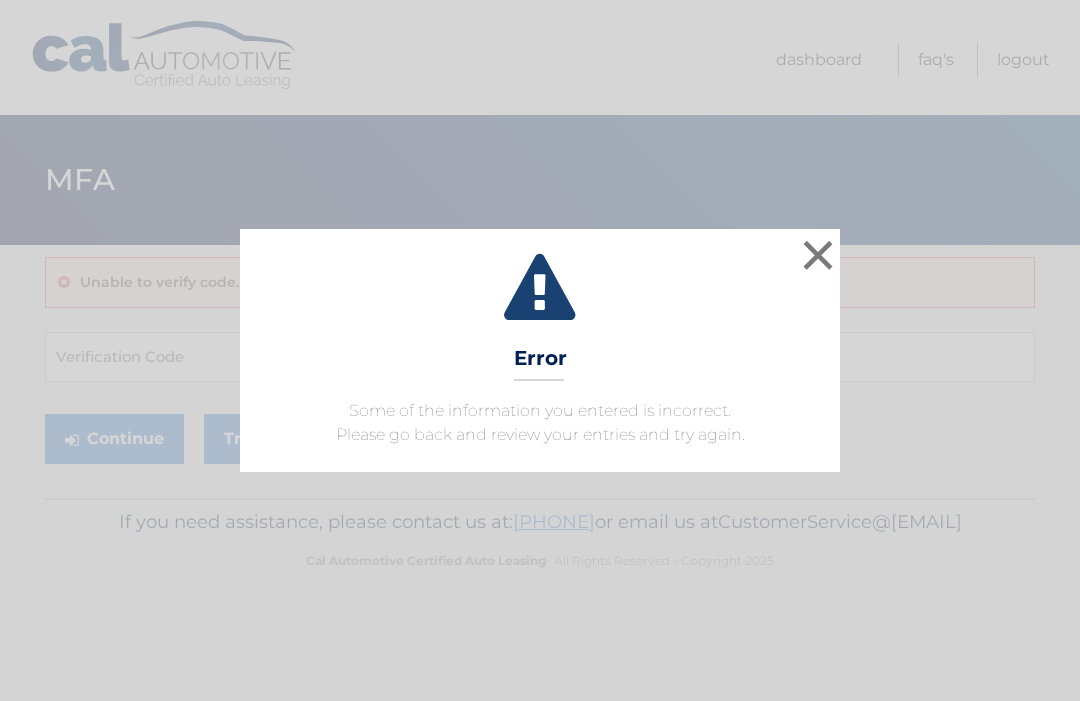 scroll, scrollTop: 0, scrollLeft: 0, axis: both 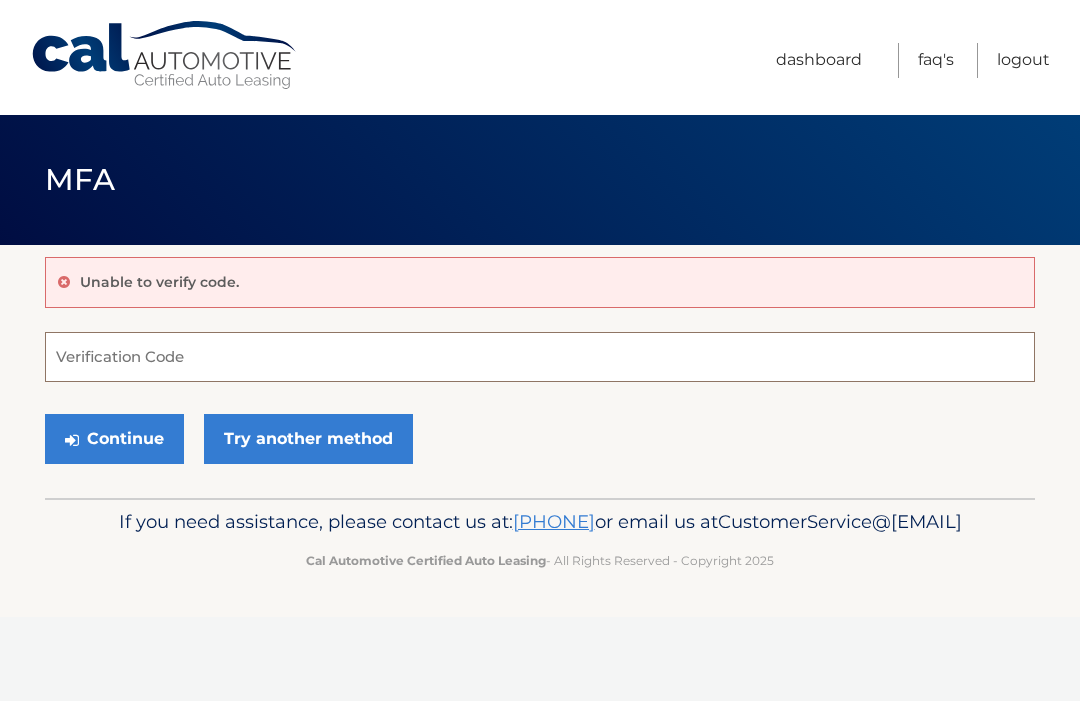 click on "Verification Code" at bounding box center (540, 357) 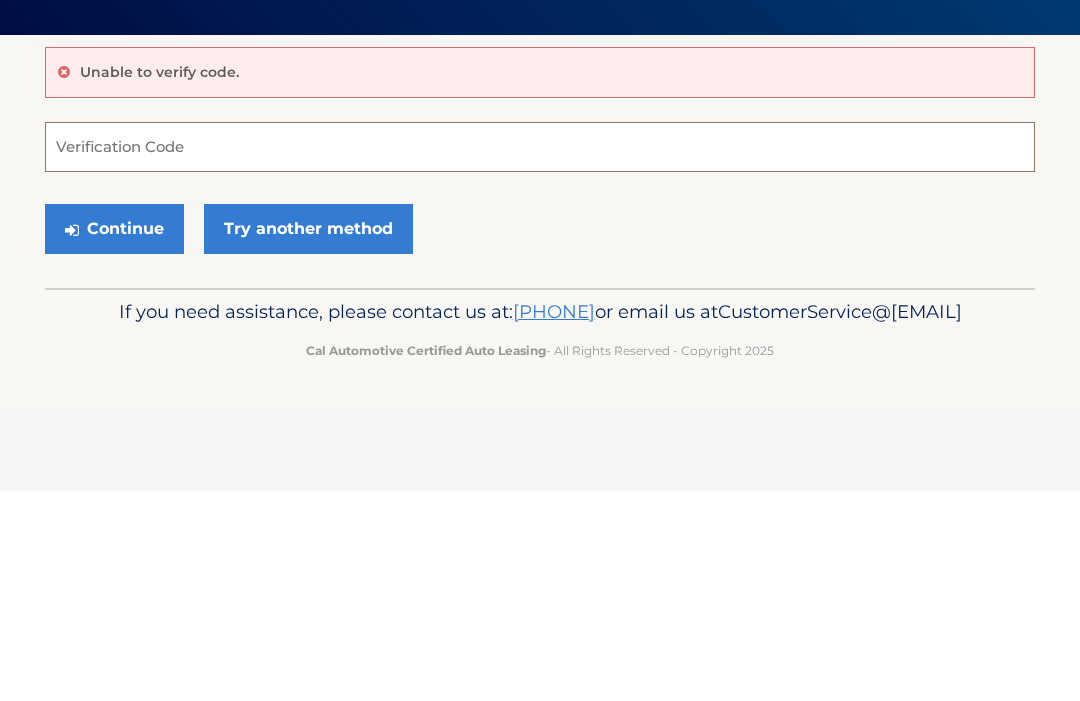 click on "Verification Code" at bounding box center [540, 357] 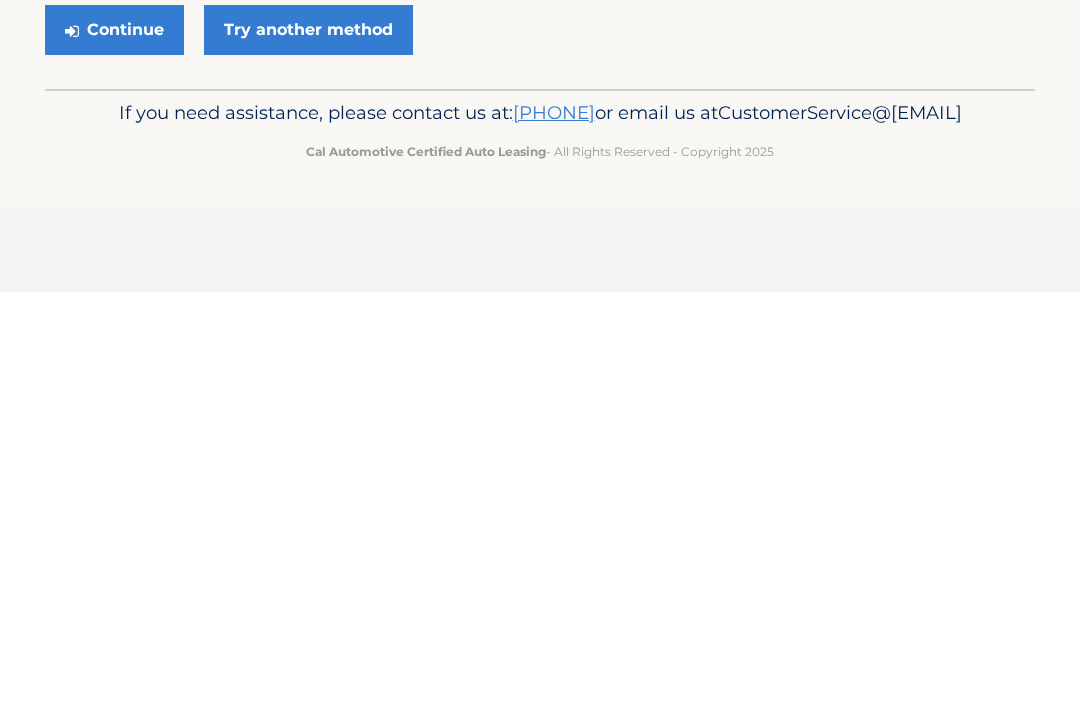 type on "346757" 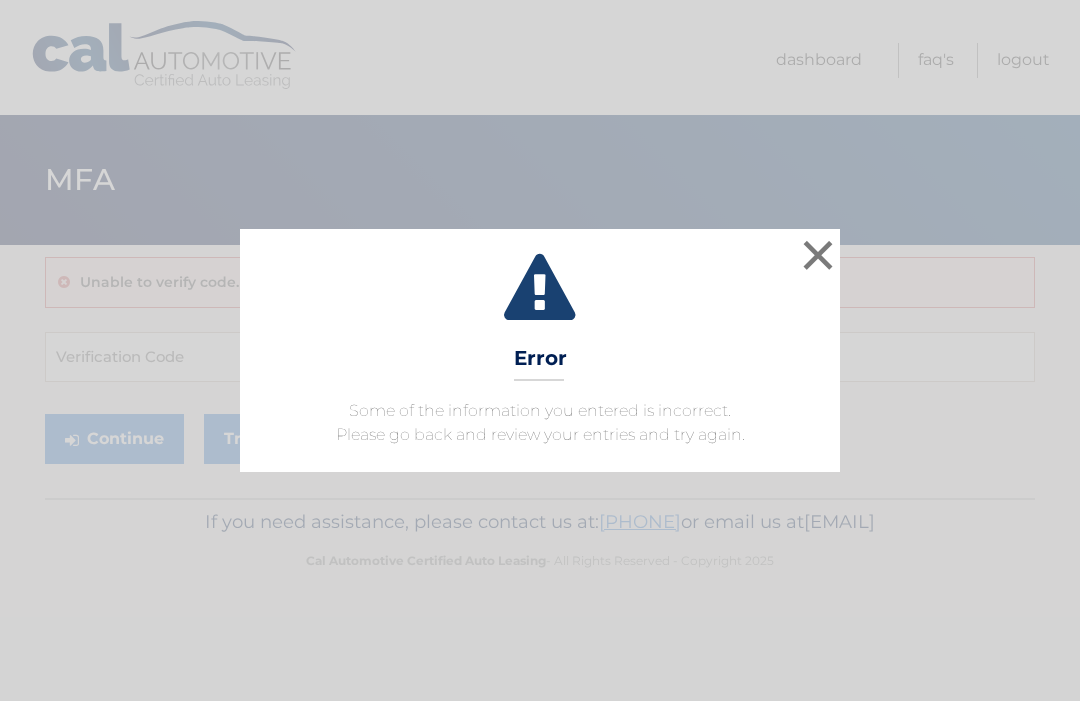 scroll, scrollTop: 0, scrollLeft: 0, axis: both 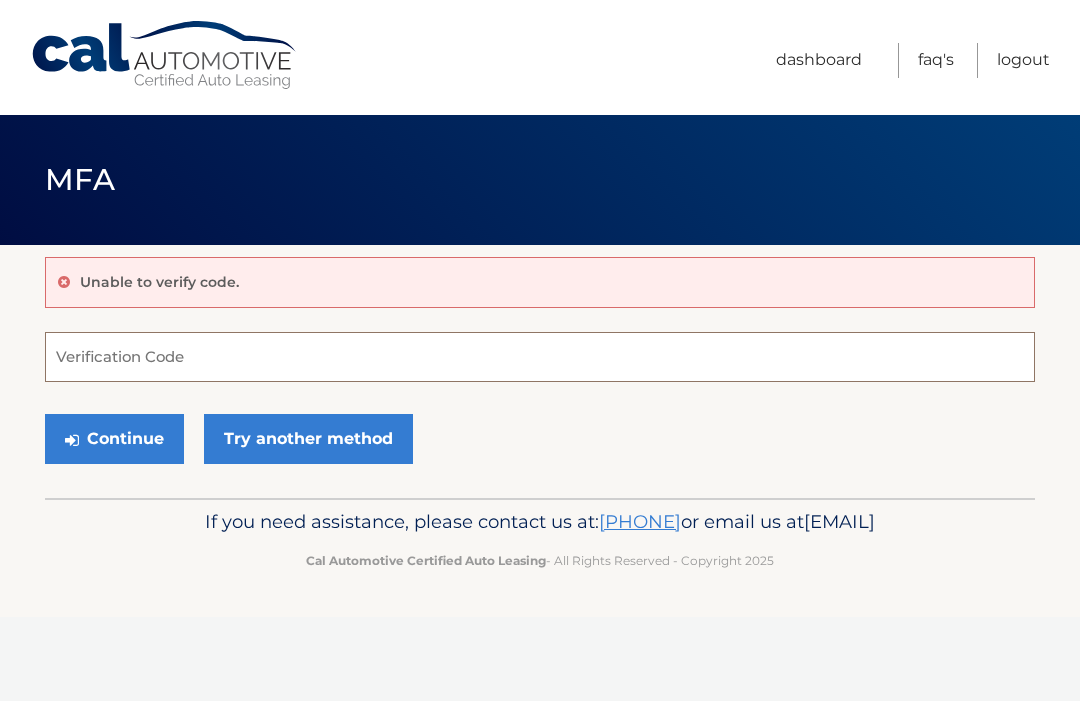 click on "Verification Code" at bounding box center [540, 357] 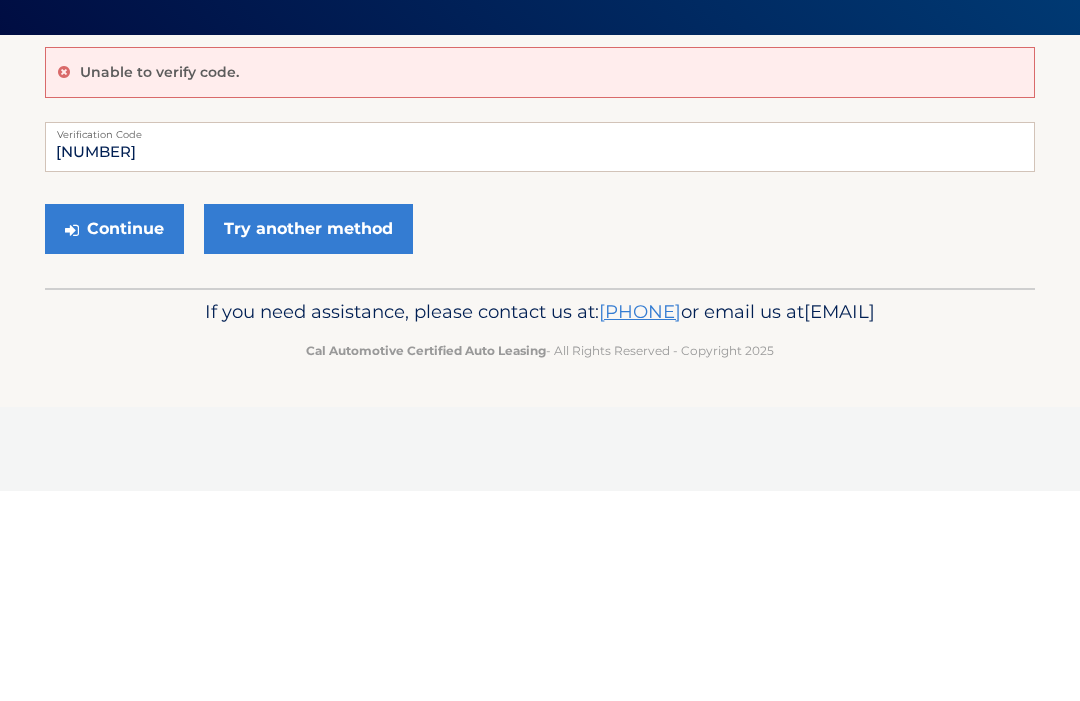 click on "Continue" at bounding box center (114, 439) 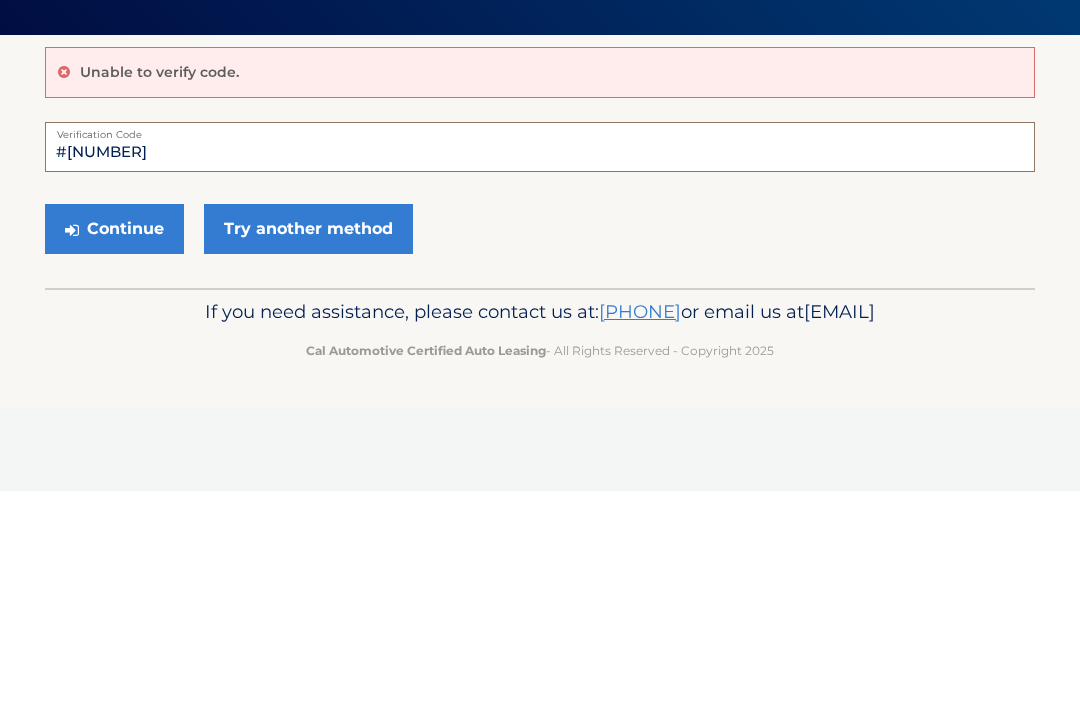 type on "#" 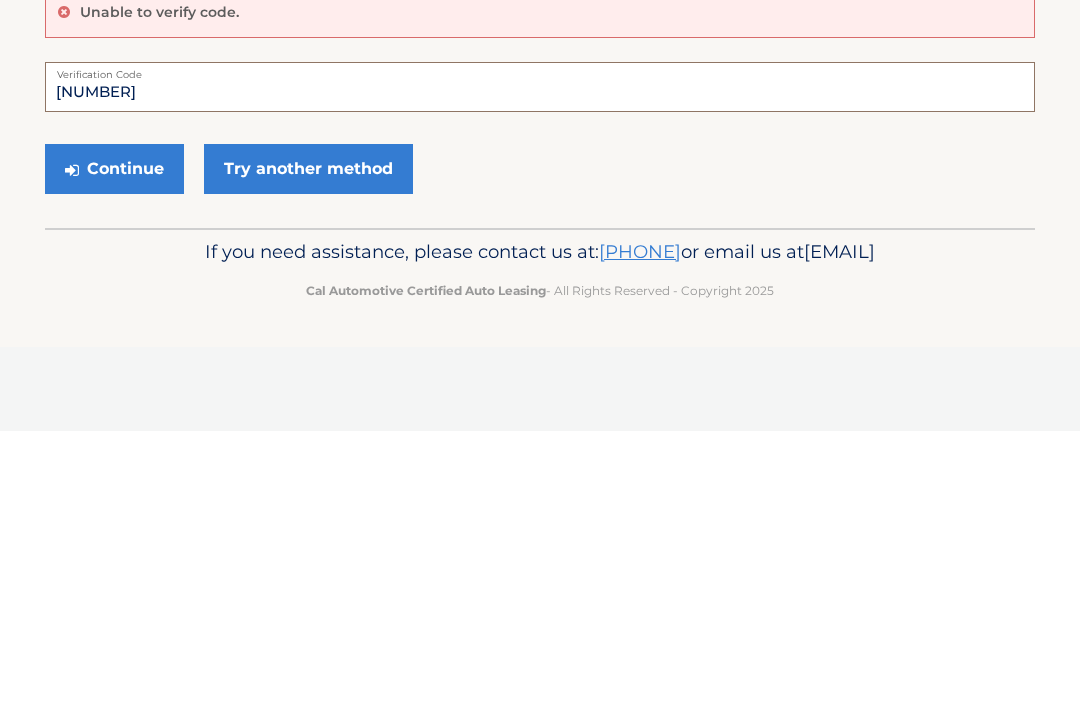 type on "346757" 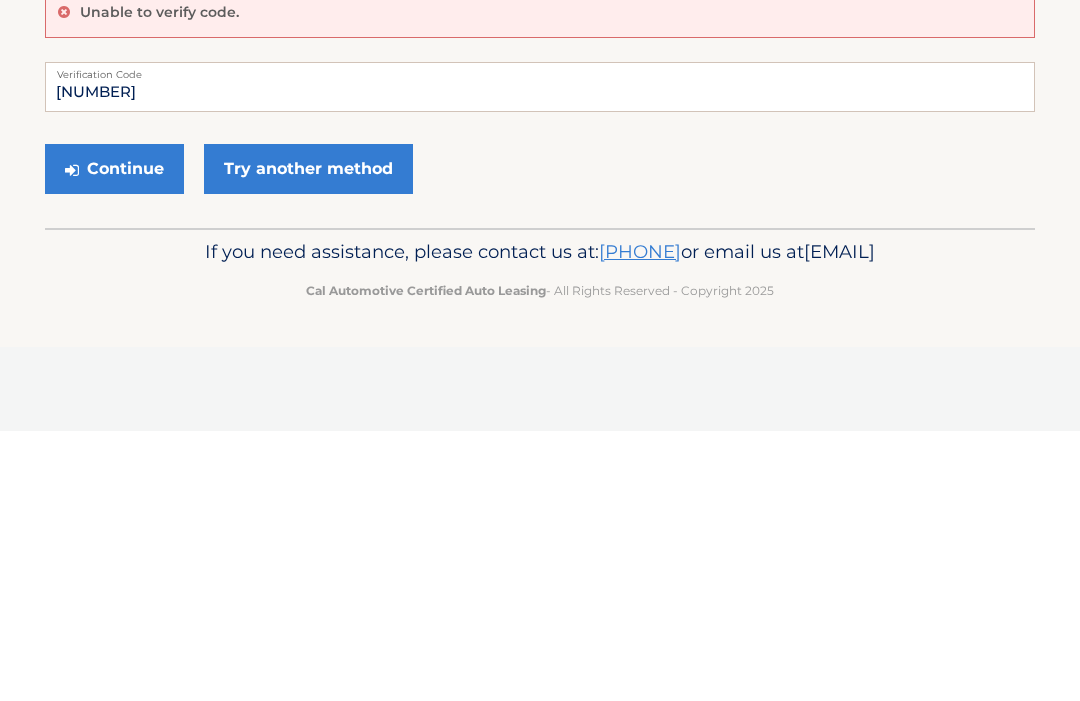 click on "Continue" at bounding box center [114, 439] 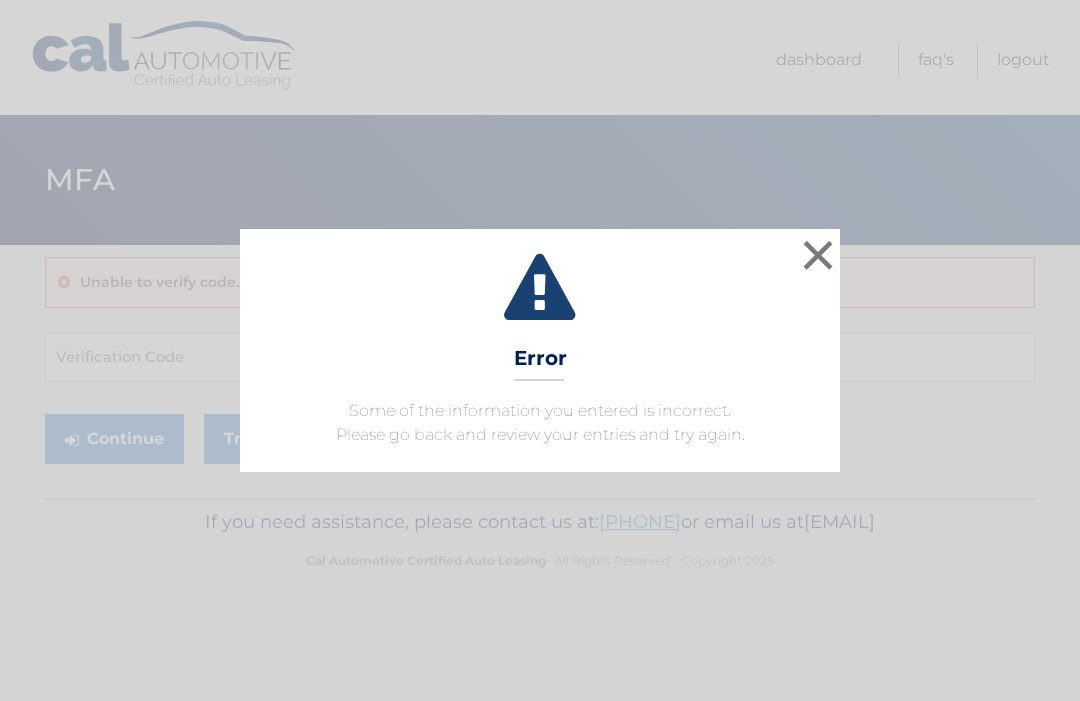 scroll, scrollTop: 0, scrollLeft: 0, axis: both 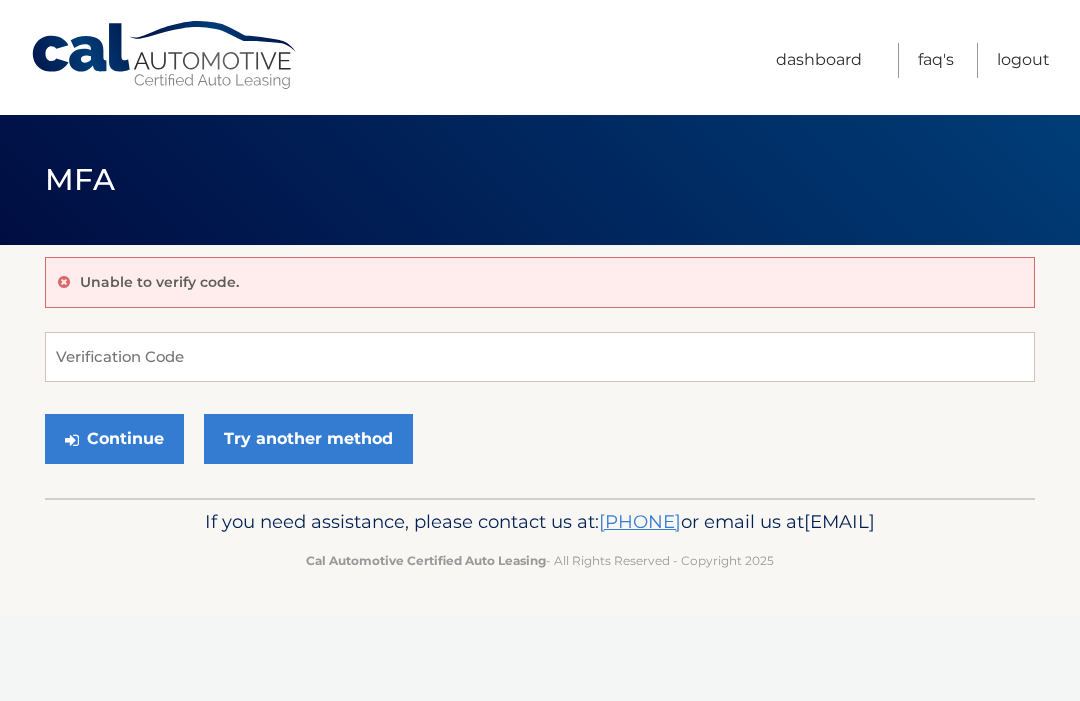 click on "Try another method" at bounding box center (308, 439) 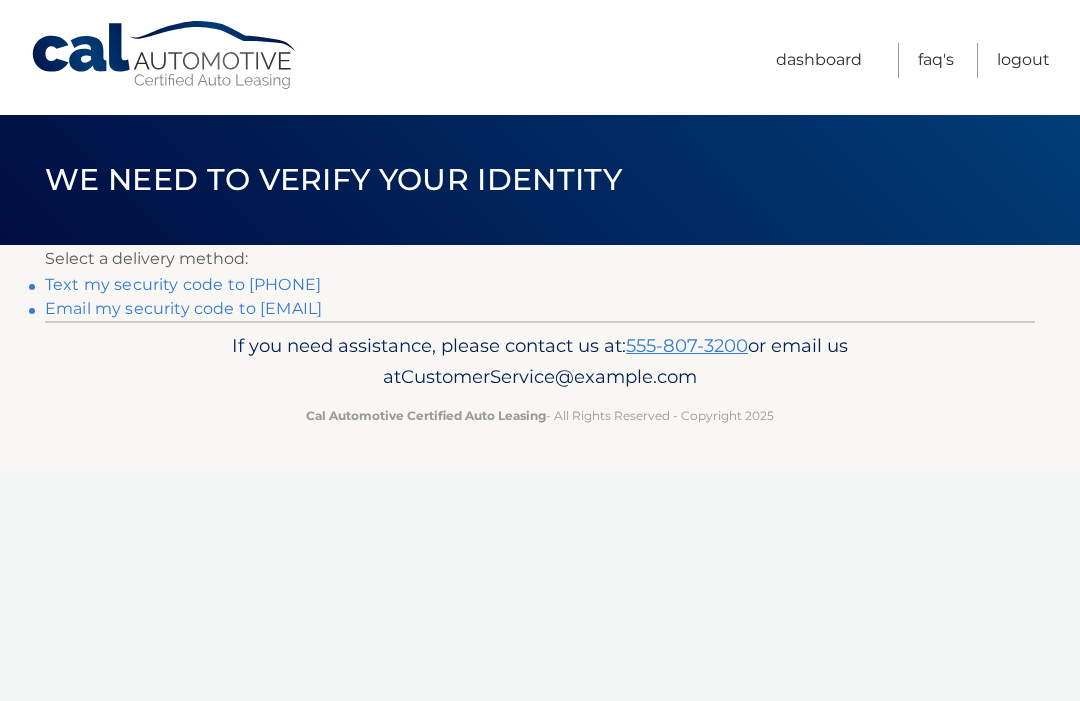 scroll, scrollTop: 0, scrollLeft: 0, axis: both 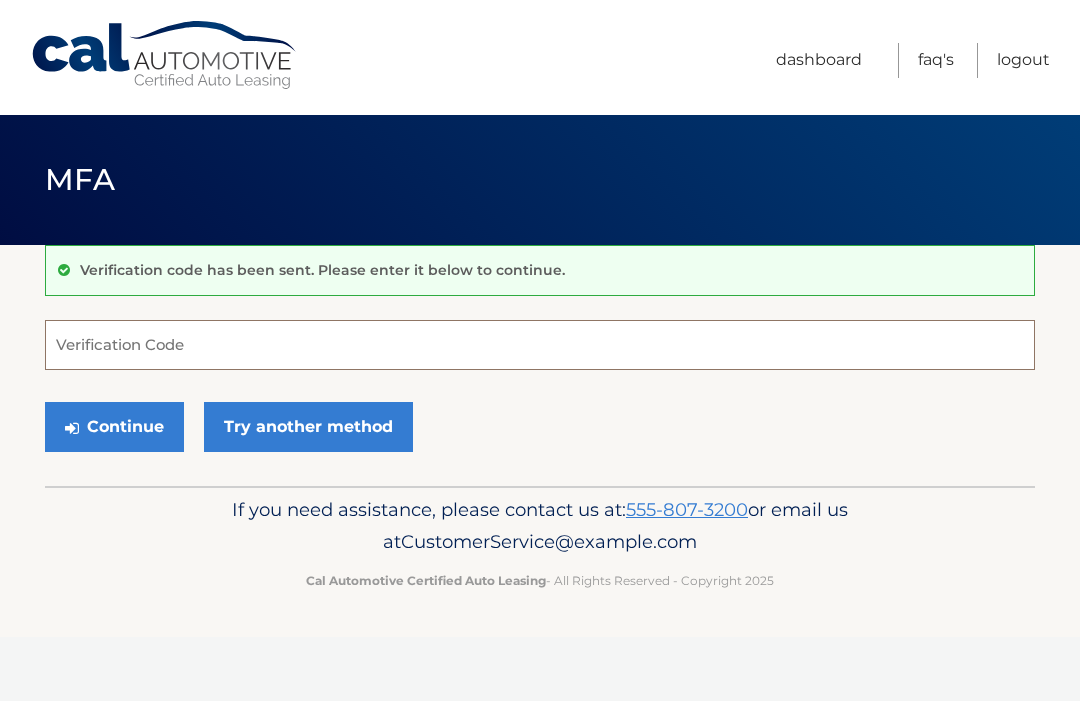 click on "Verification Code" at bounding box center (540, 345) 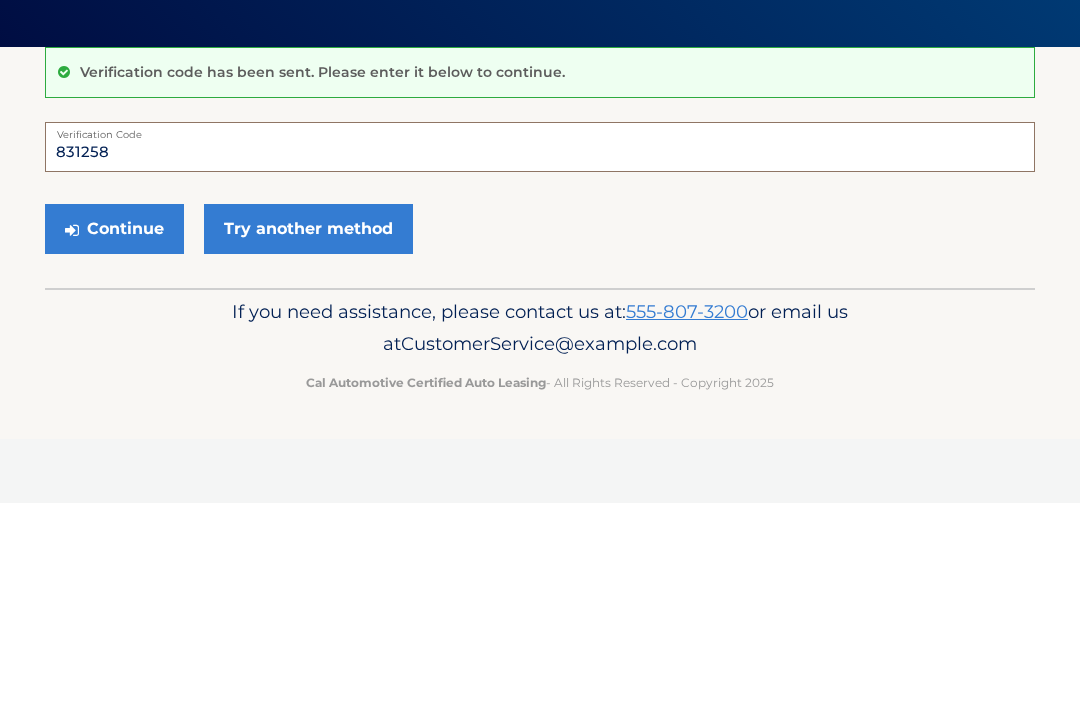 type on "831258" 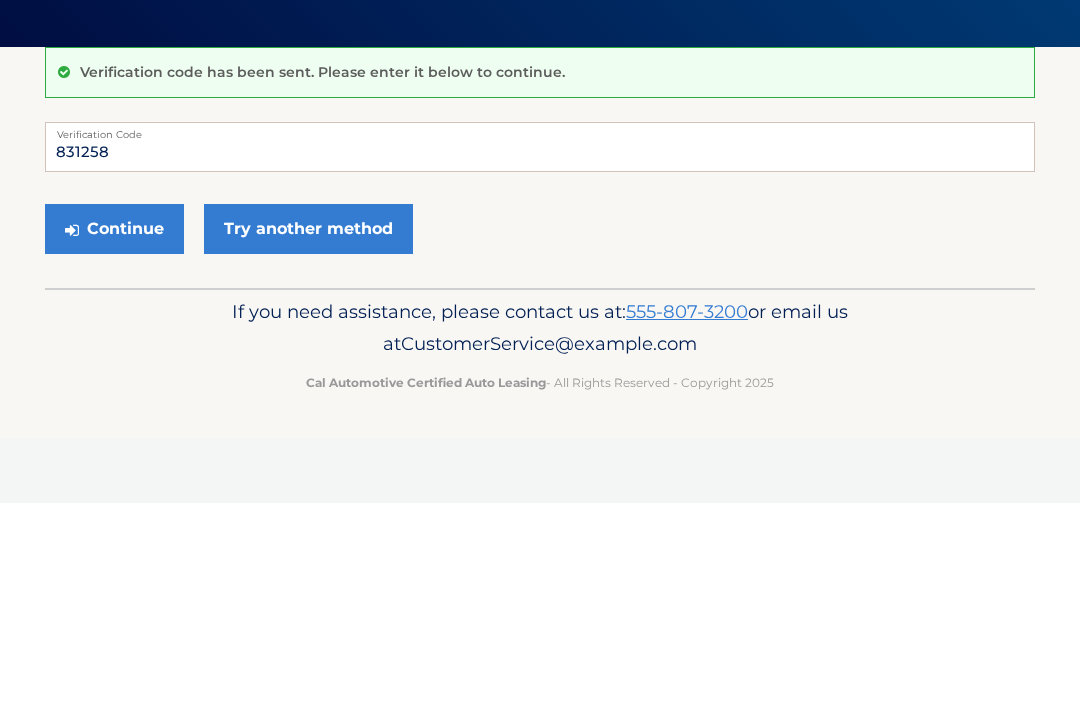 click on "Continue" at bounding box center [114, 427] 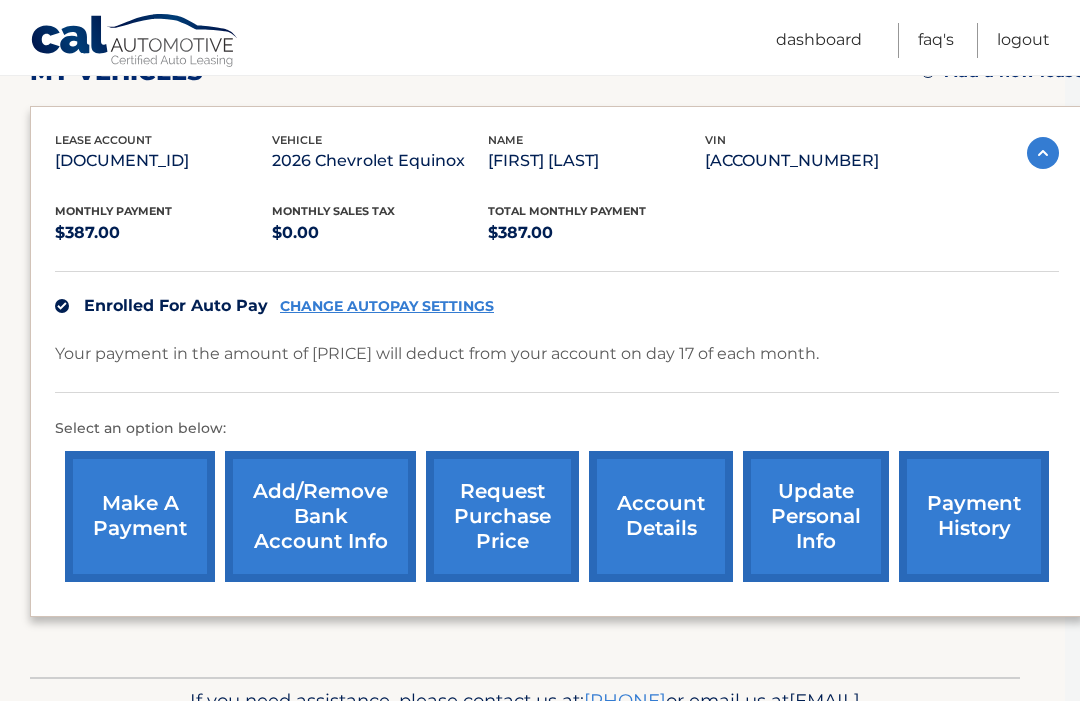 scroll, scrollTop: 364, scrollLeft: 15, axis: both 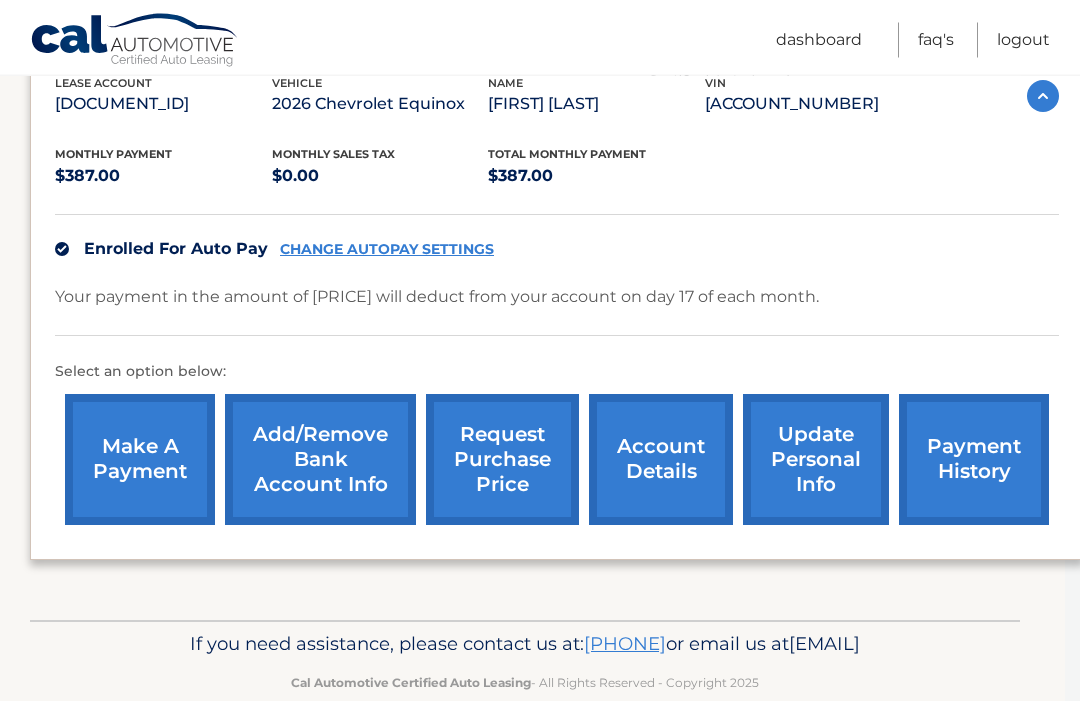 click on "CHANGE AUTOPAY SETTINGS" at bounding box center (387, 250) 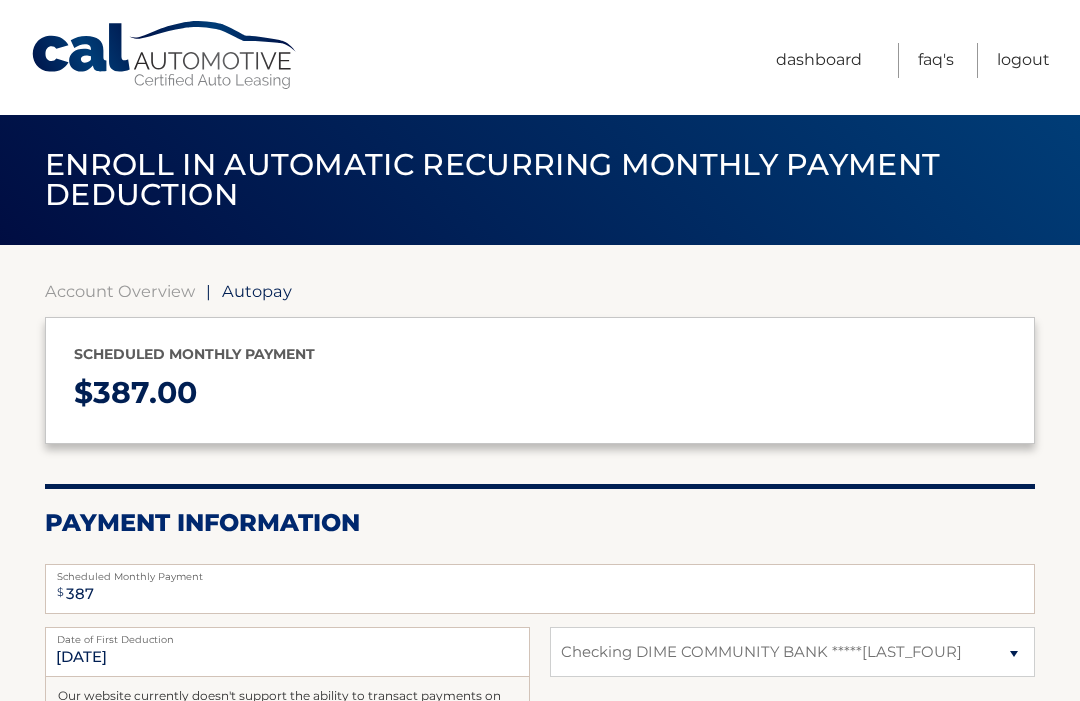 select on "NzdhMjA5NjItMDQ0ZC00MDU4LTljODQtZmIwYWZlYzYyYjc1" 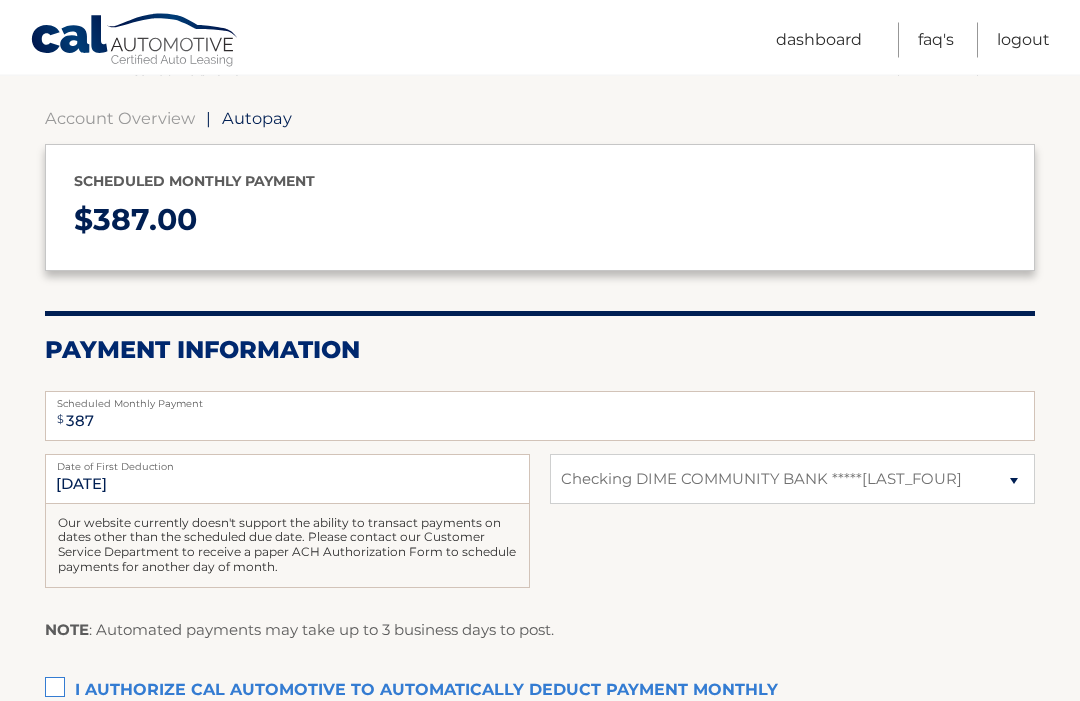 scroll, scrollTop: 173, scrollLeft: 0, axis: vertical 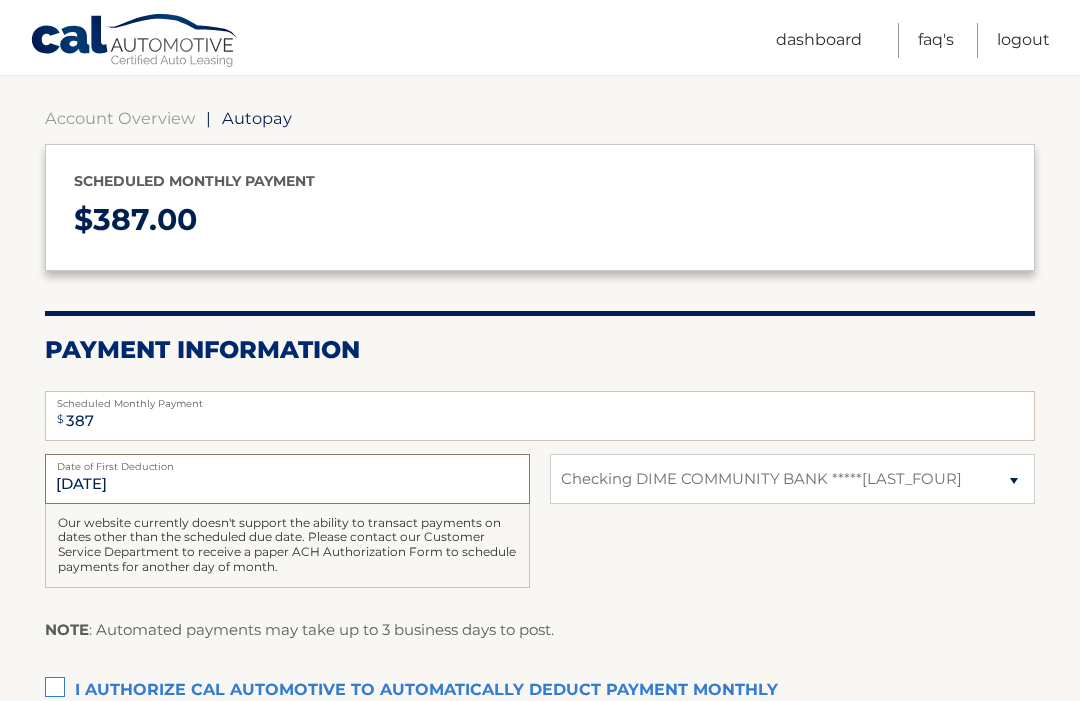 click on "[DATE]" at bounding box center [287, 479] 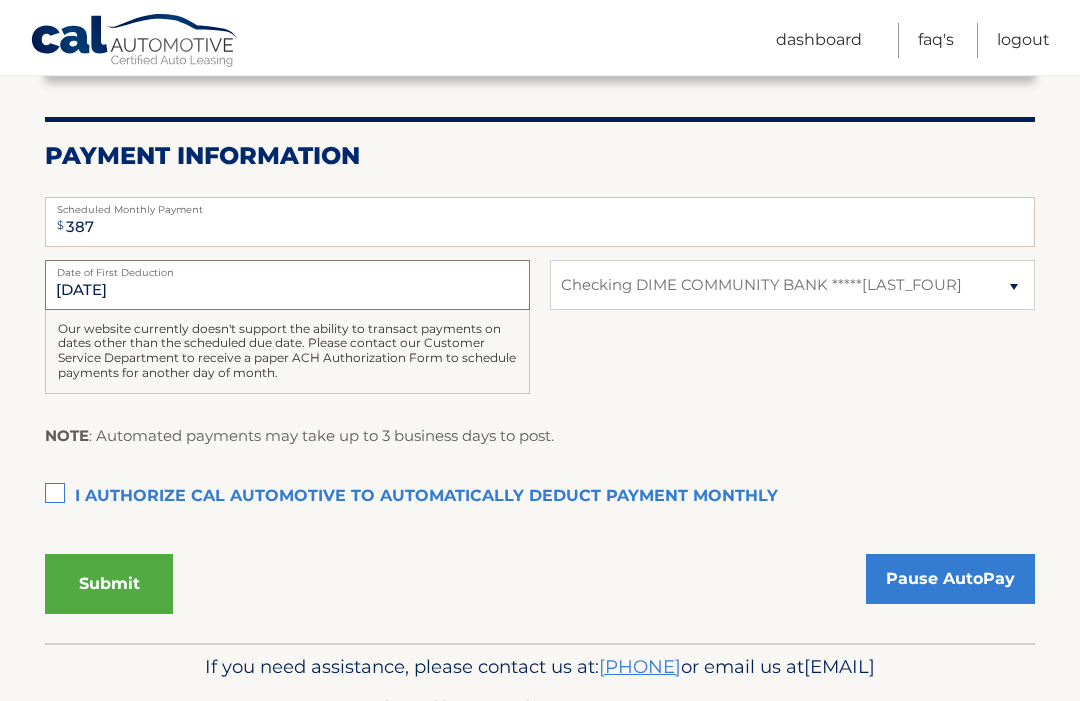 scroll, scrollTop: 369, scrollLeft: 0, axis: vertical 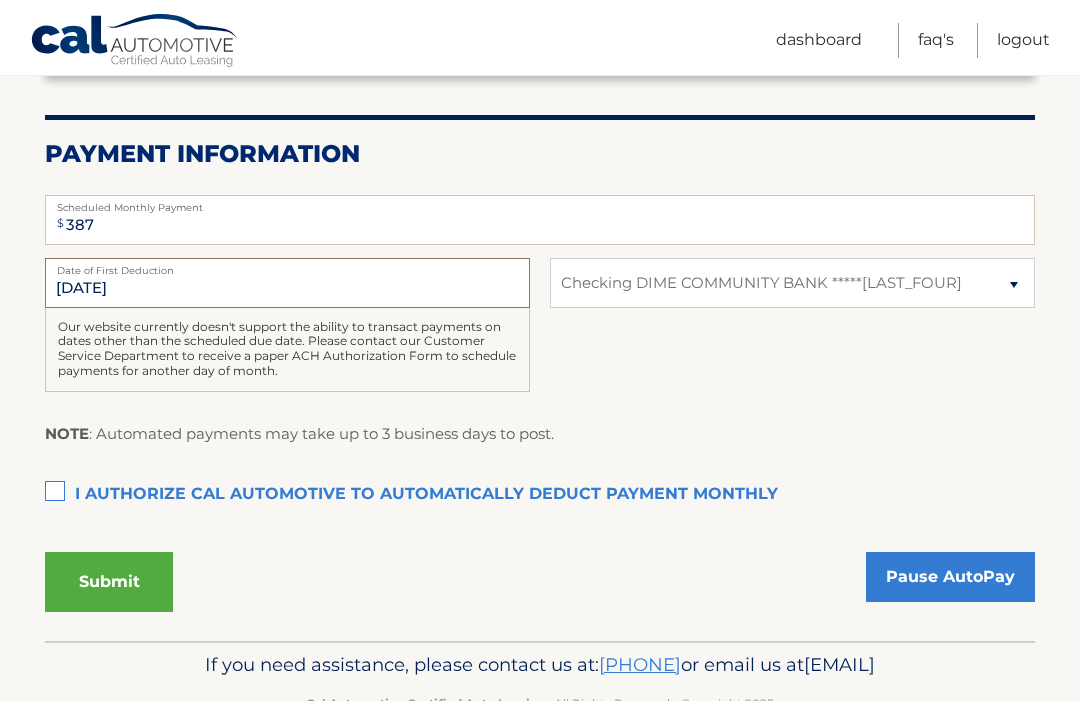 click on "[DATE]" at bounding box center (287, 283) 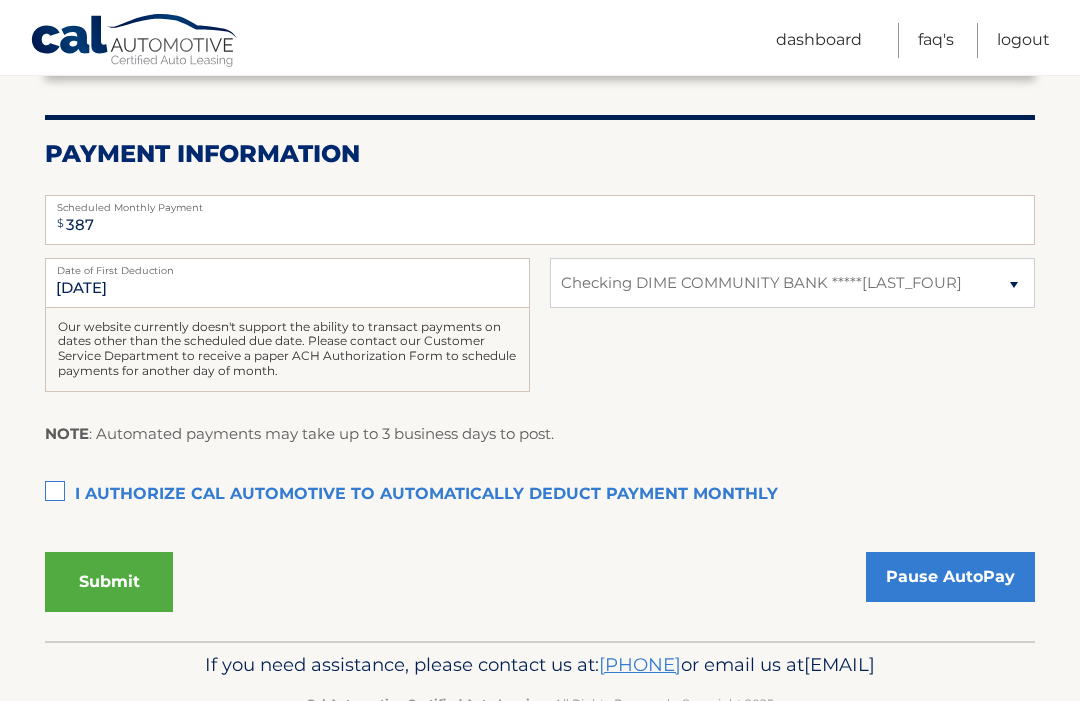 click on "[DATE]
Date of First Deduction
Our website currently doesn't support the ability to transact payments on dates other than the scheduled due date. Please contact our Customer Service Department to receive a paper ACH Authorization Form to schedule payments for another day of month.
Select Bank Account
Checking DIME COMMUNITY BANK *****[LAST_FOUR]" at bounding box center [540, 336] 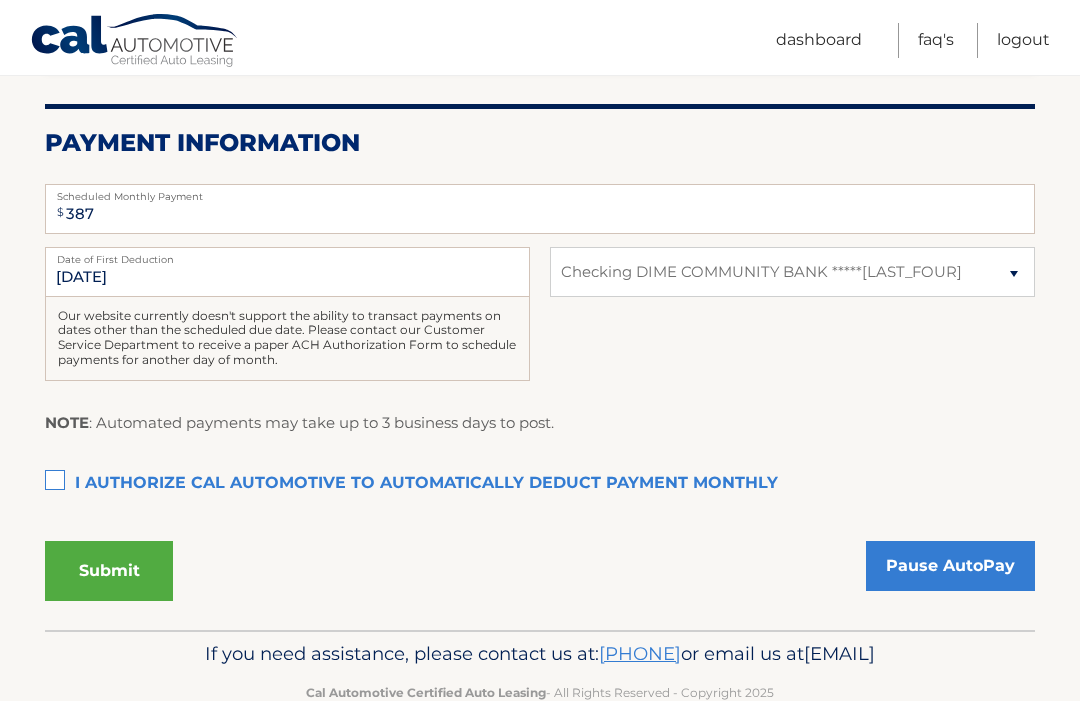 scroll, scrollTop: 387, scrollLeft: 0, axis: vertical 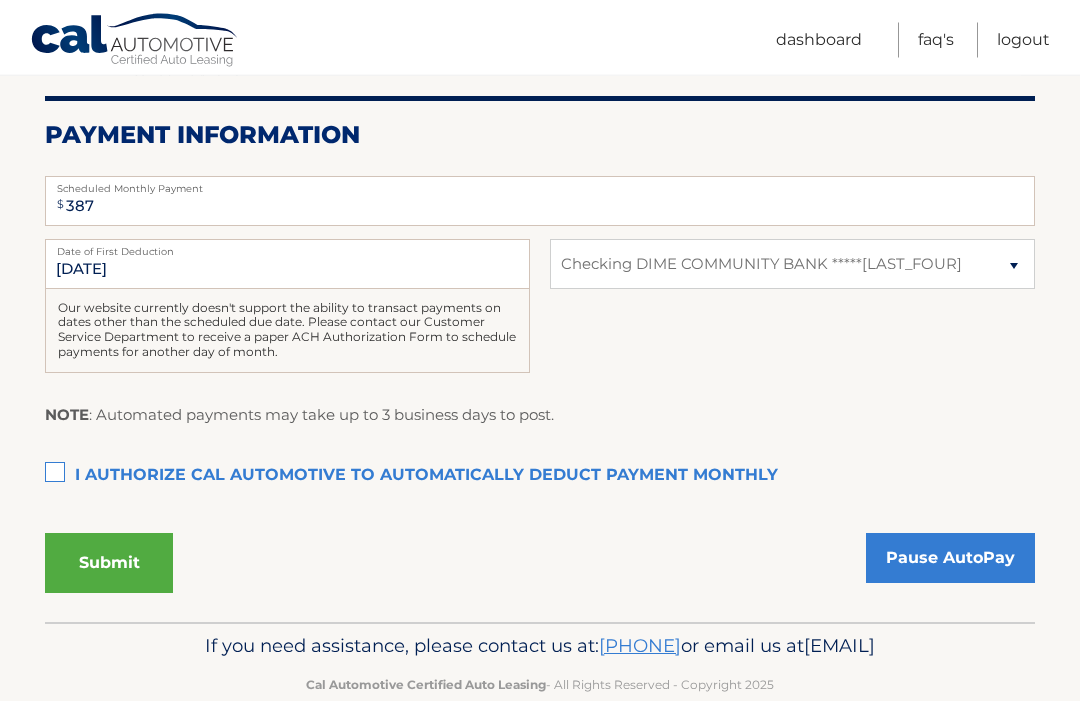 click on "I authorize cal automotive to automatically deduct payment monthly
This checkbox must be checked" at bounding box center [540, 477] 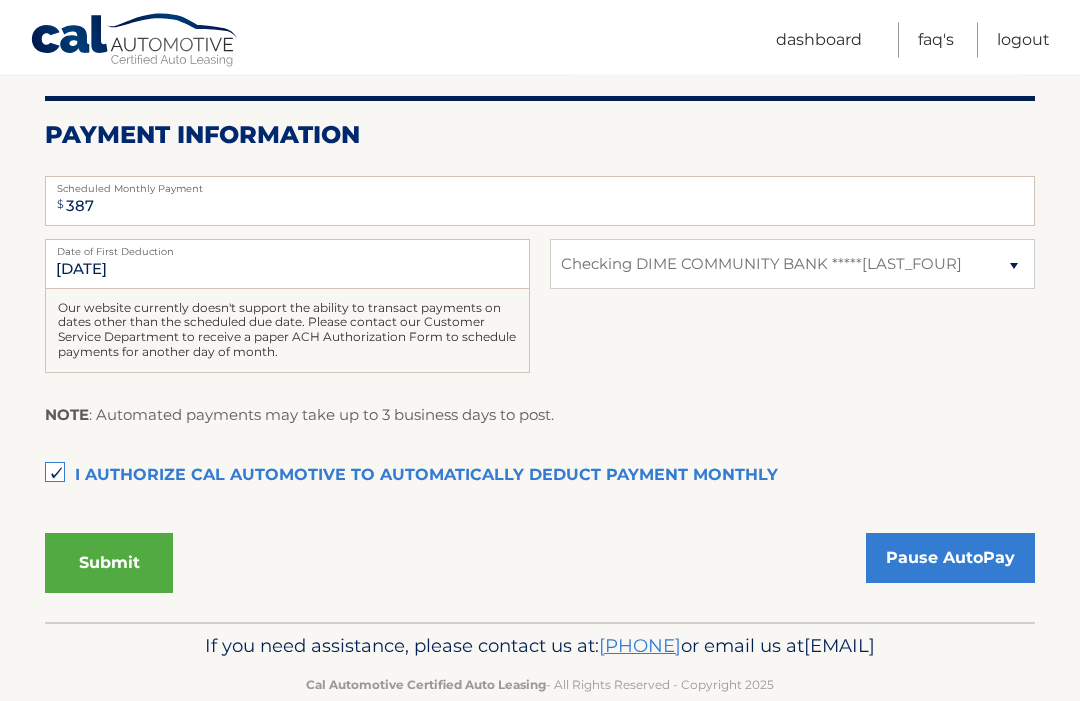 scroll, scrollTop: 387, scrollLeft: 0, axis: vertical 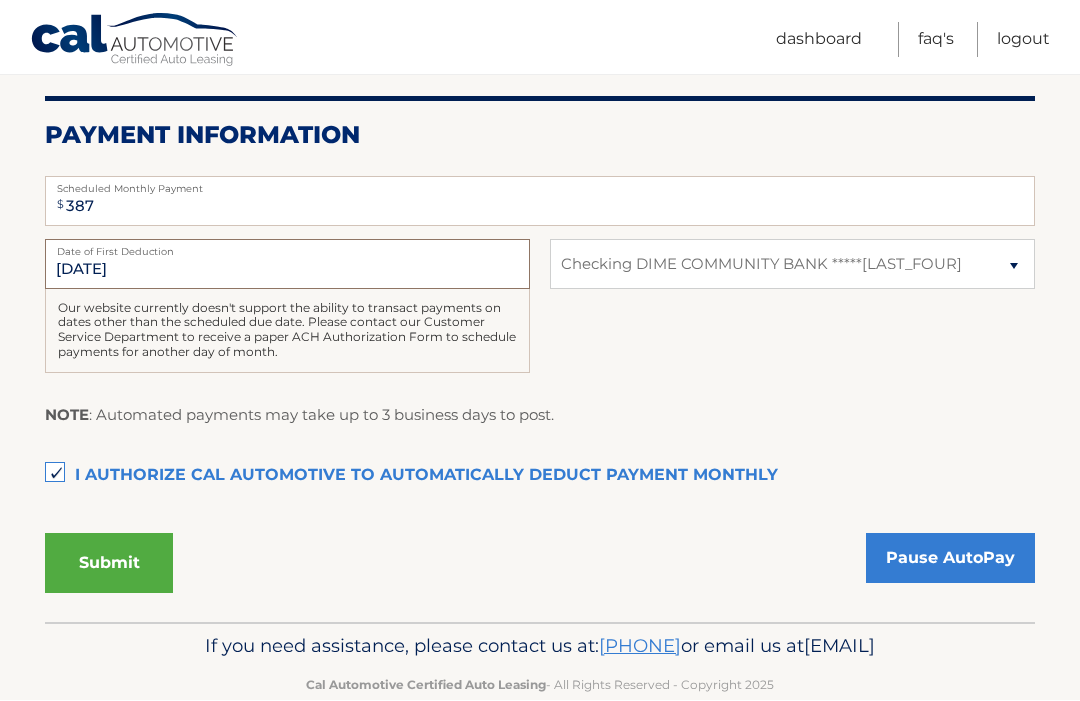 click on "8/17/2025" at bounding box center (287, 265) 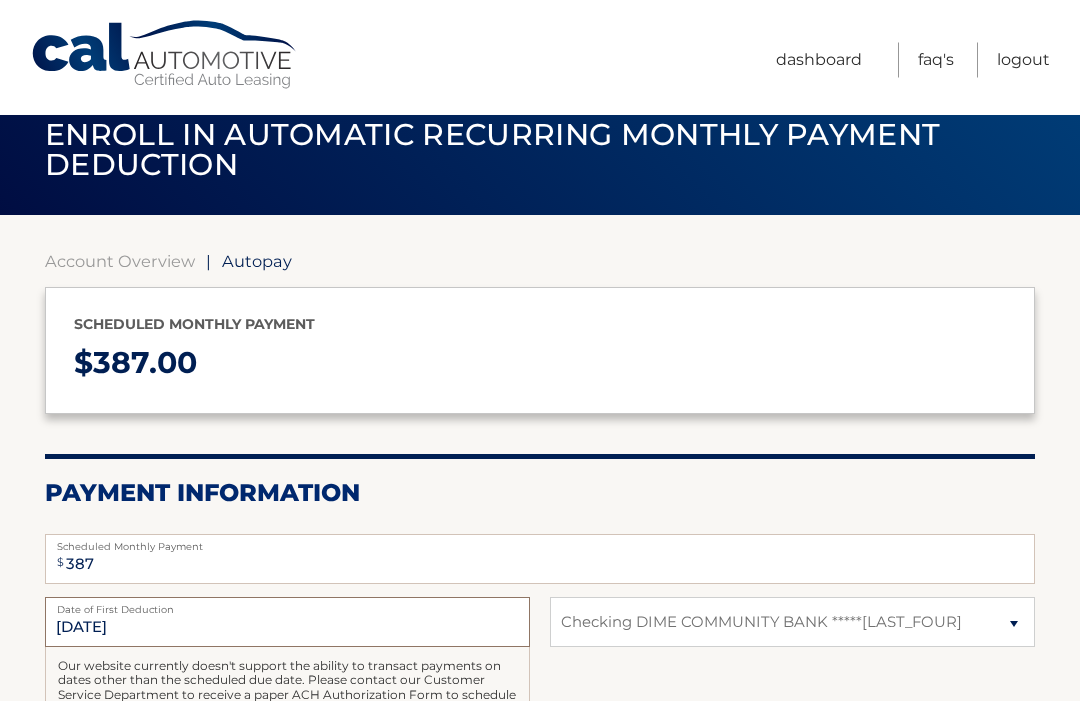 scroll, scrollTop: 0, scrollLeft: 0, axis: both 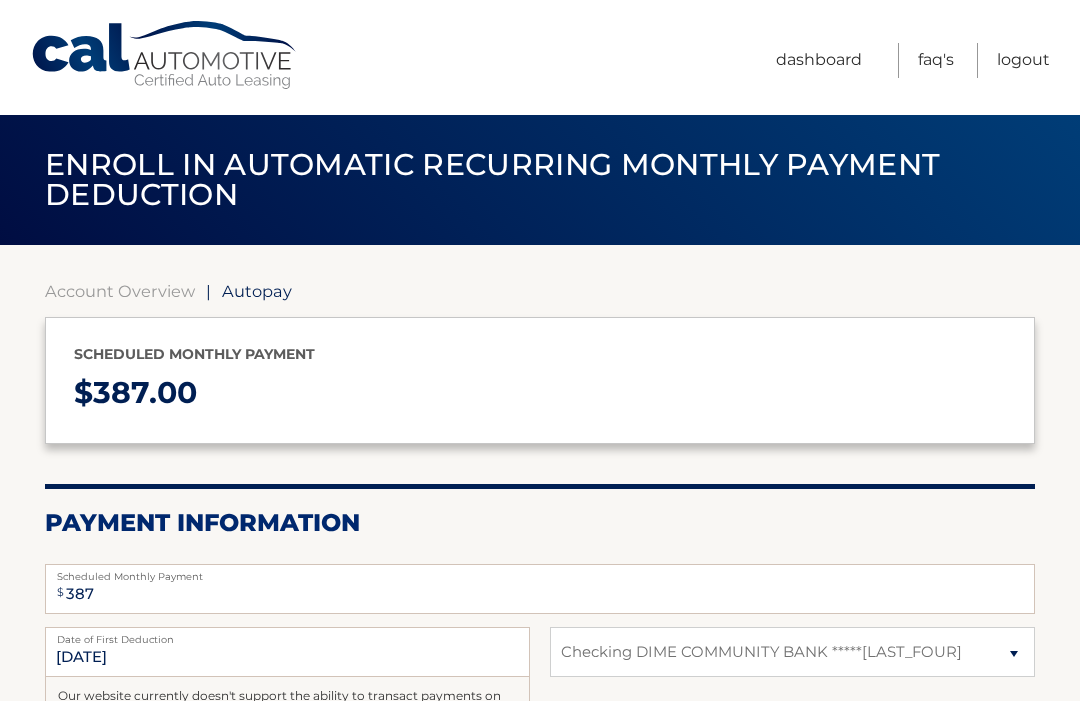 click on "Dashboard" at bounding box center [819, 60] 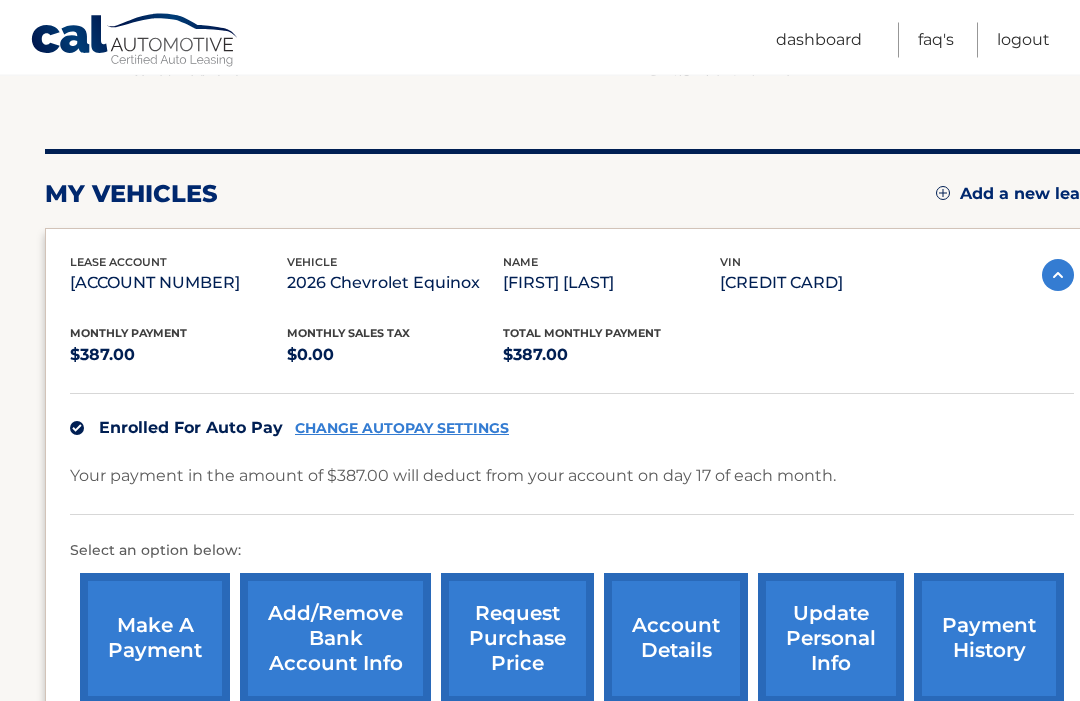 scroll, scrollTop: 186, scrollLeft: 0, axis: vertical 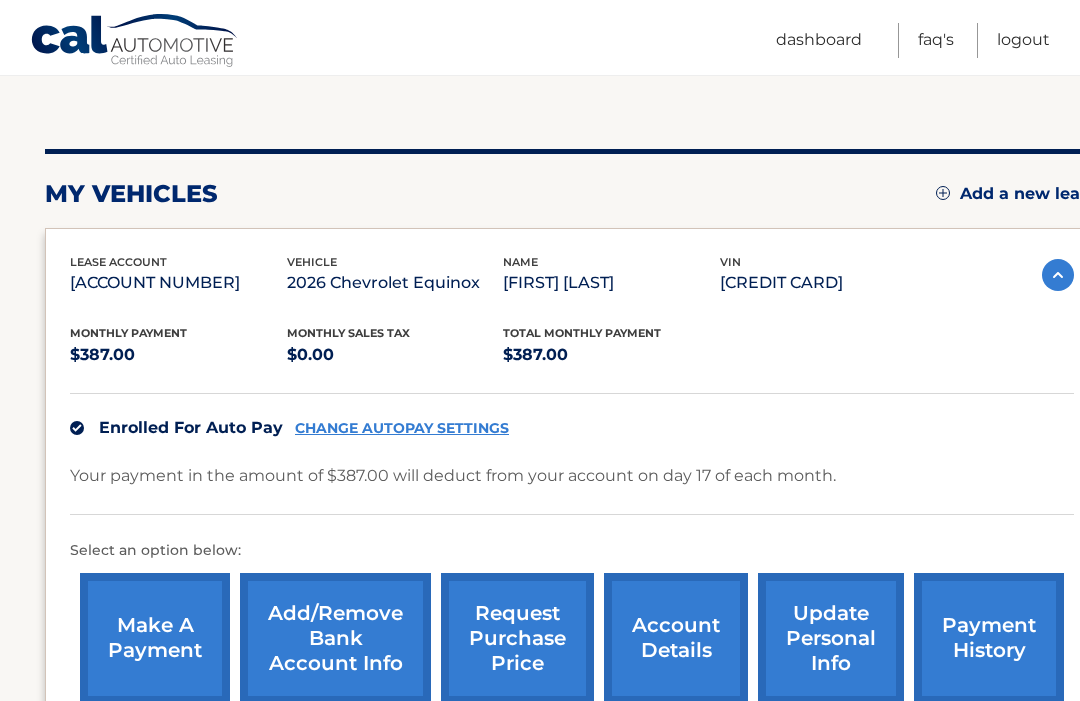 click on "Add/Remove bank account info" at bounding box center [335, 638] 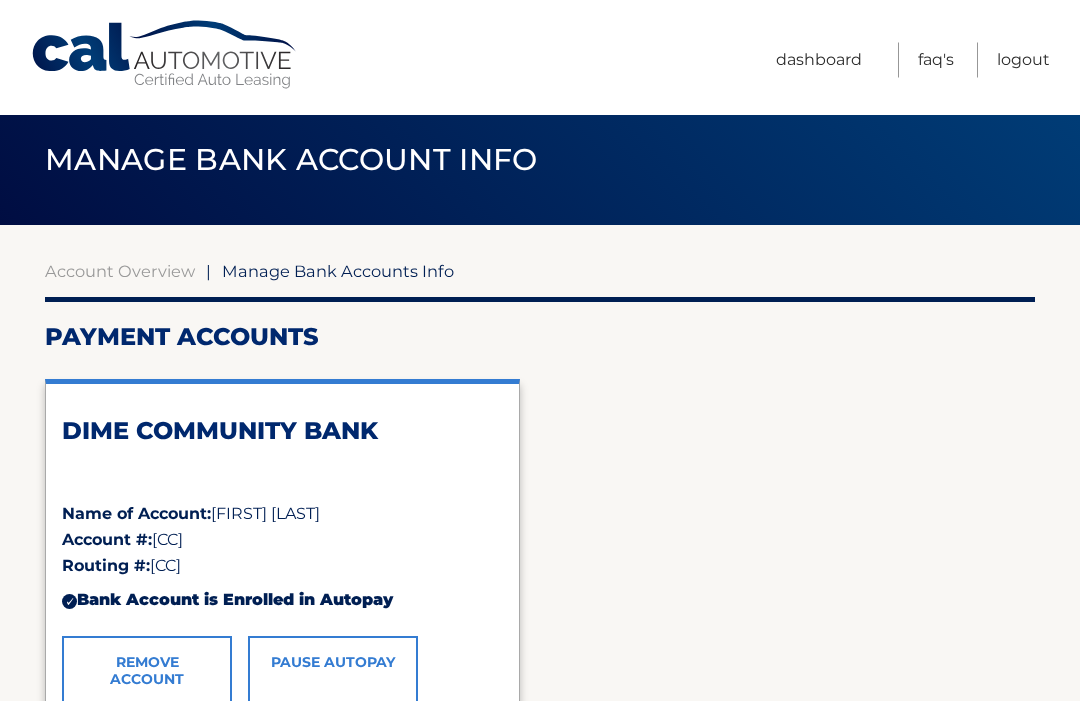scroll, scrollTop: 0, scrollLeft: 0, axis: both 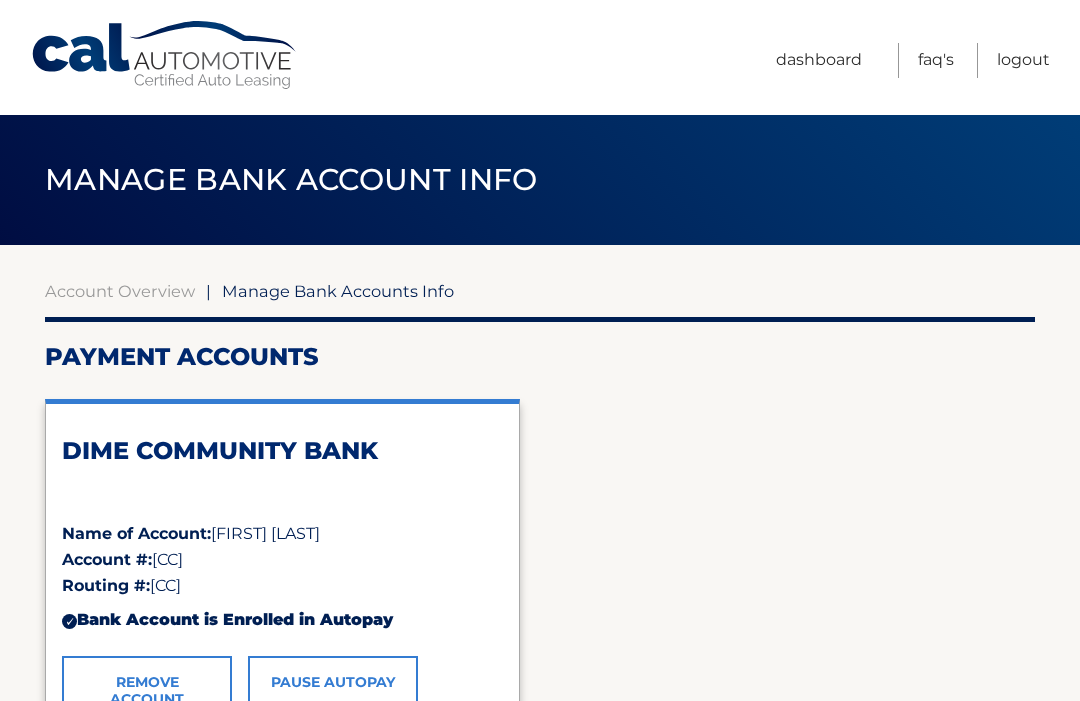 click on "Dashboard" at bounding box center (819, 60) 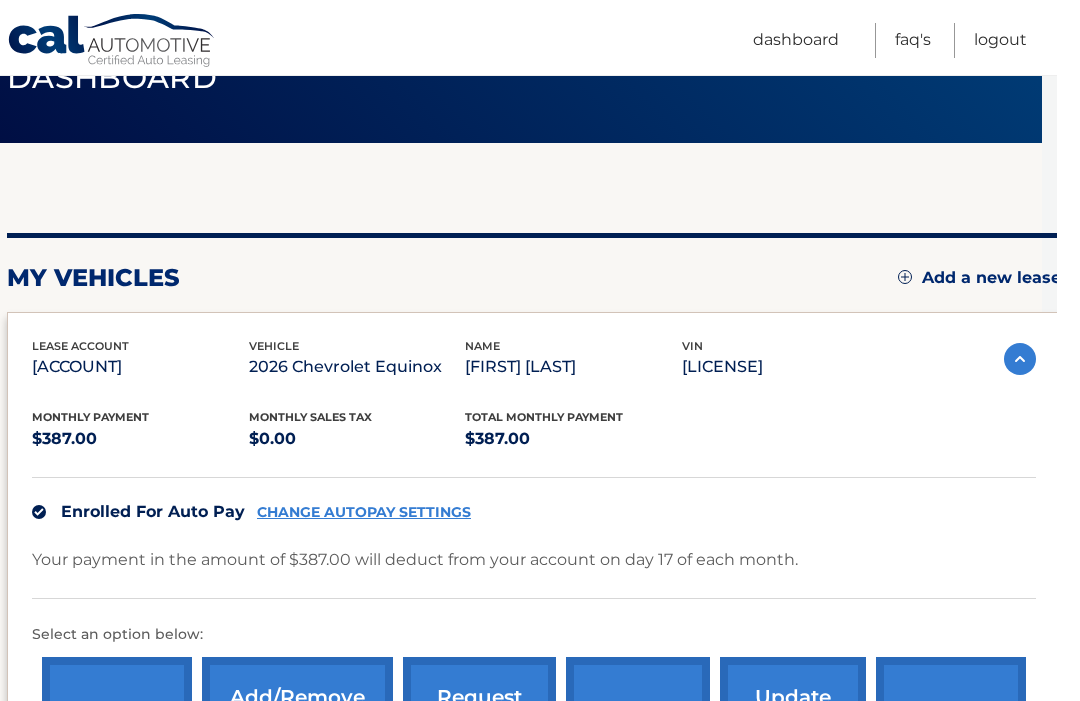 scroll, scrollTop: 103, scrollLeft: 15, axis: both 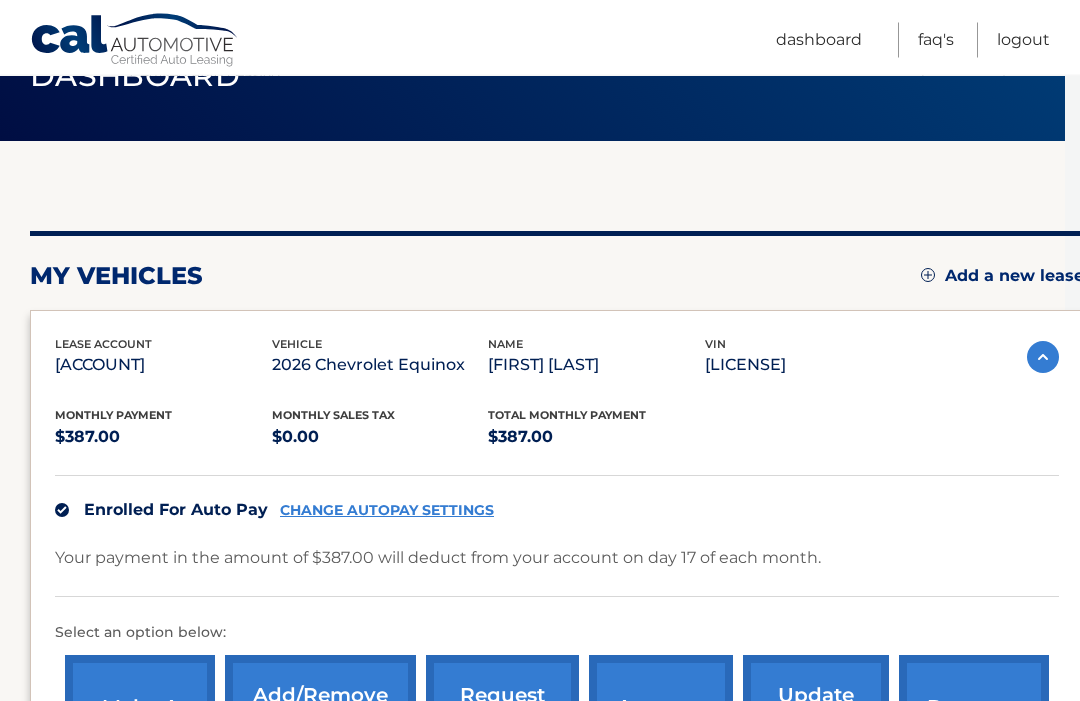 click on "Dashboard" at bounding box center [819, 40] 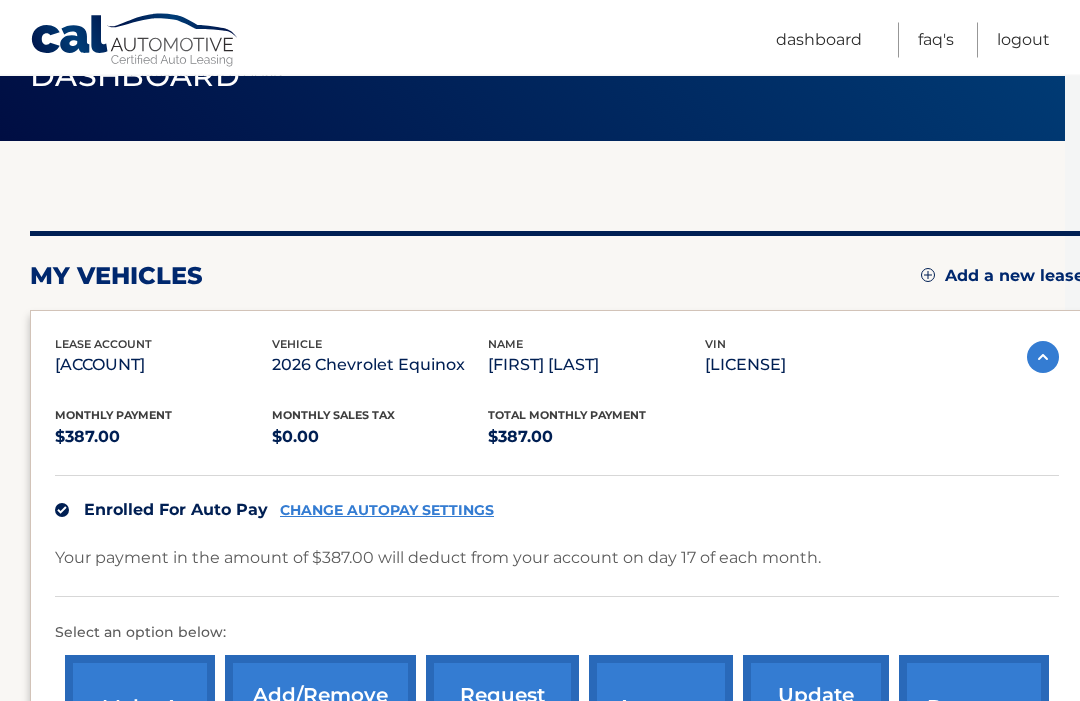 click on "Dashboard" at bounding box center (819, 40) 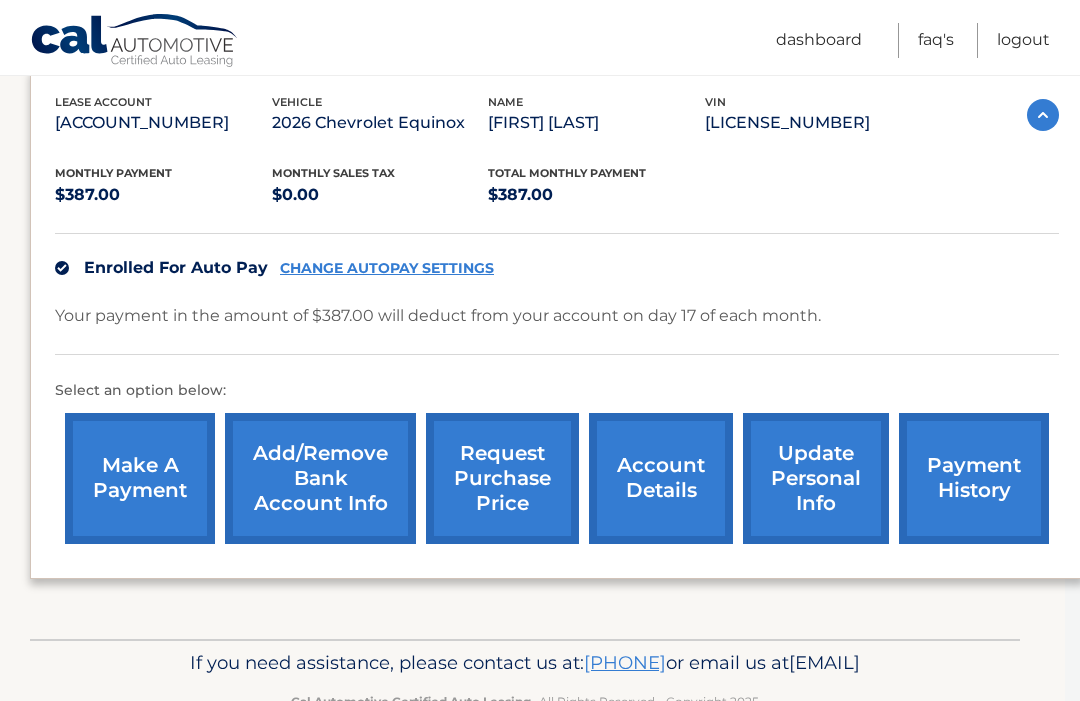 scroll, scrollTop: 364, scrollLeft: 15, axis: both 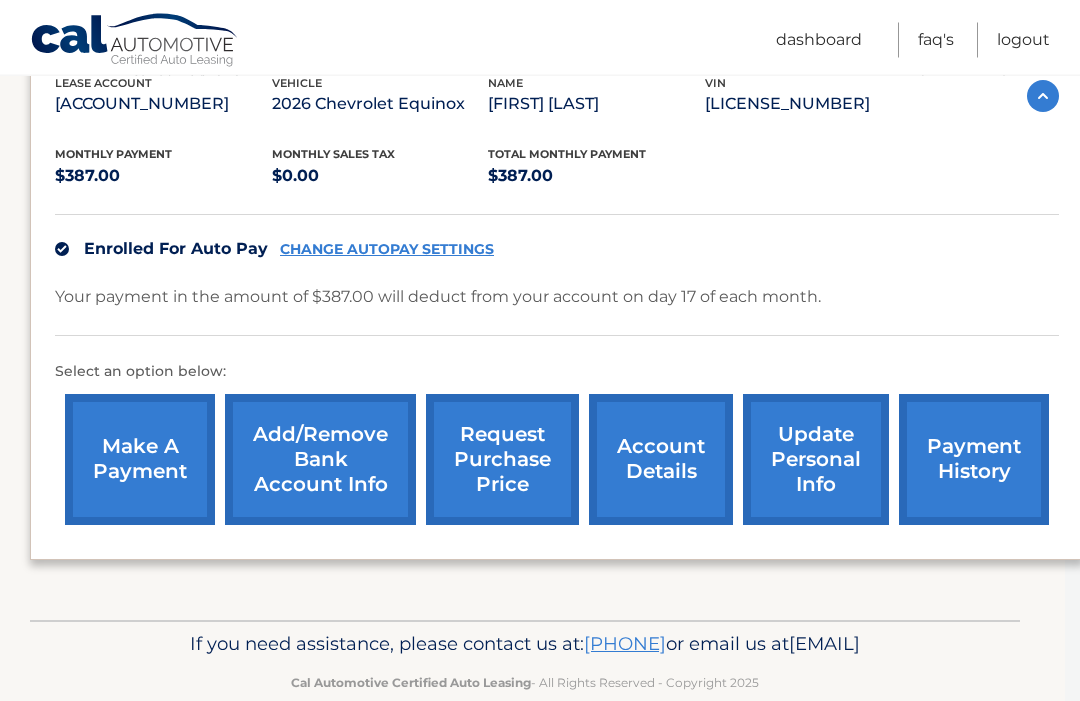 click on "payment history" at bounding box center (974, 460) 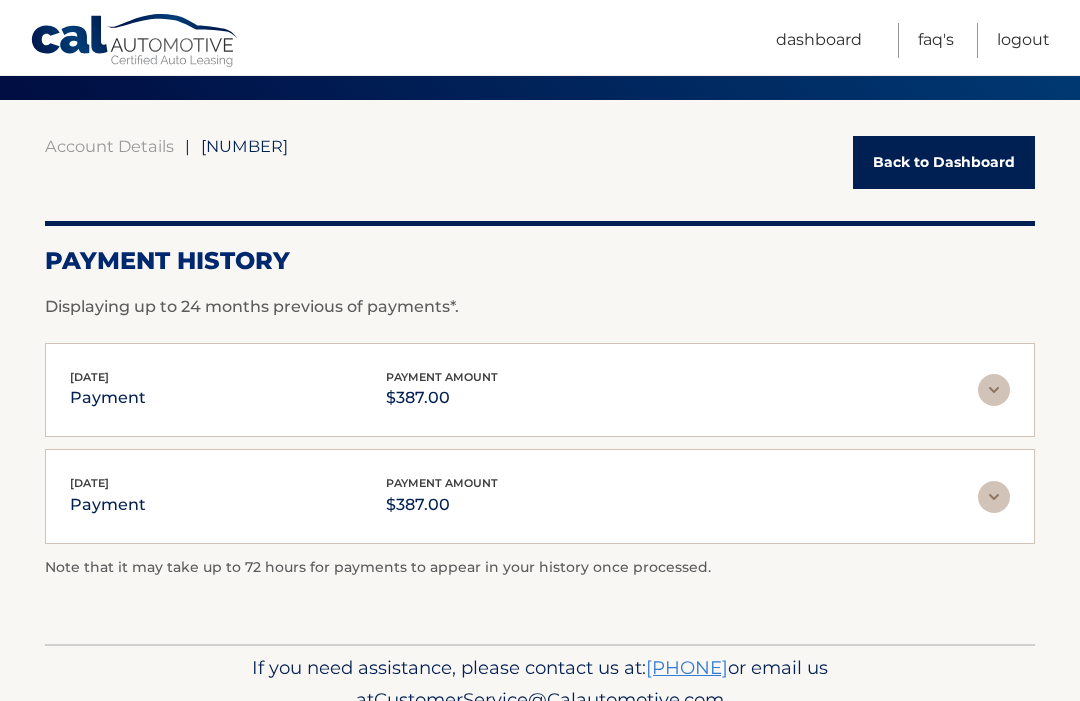 scroll, scrollTop: 168, scrollLeft: 0, axis: vertical 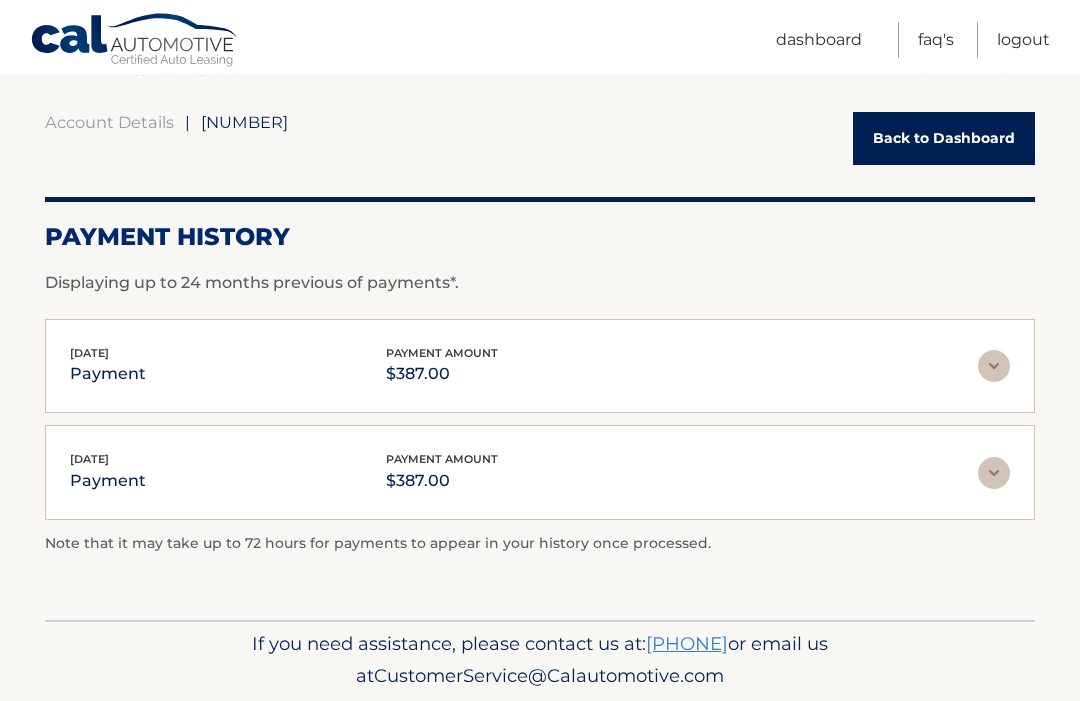 click at bounding box center [994, 474] 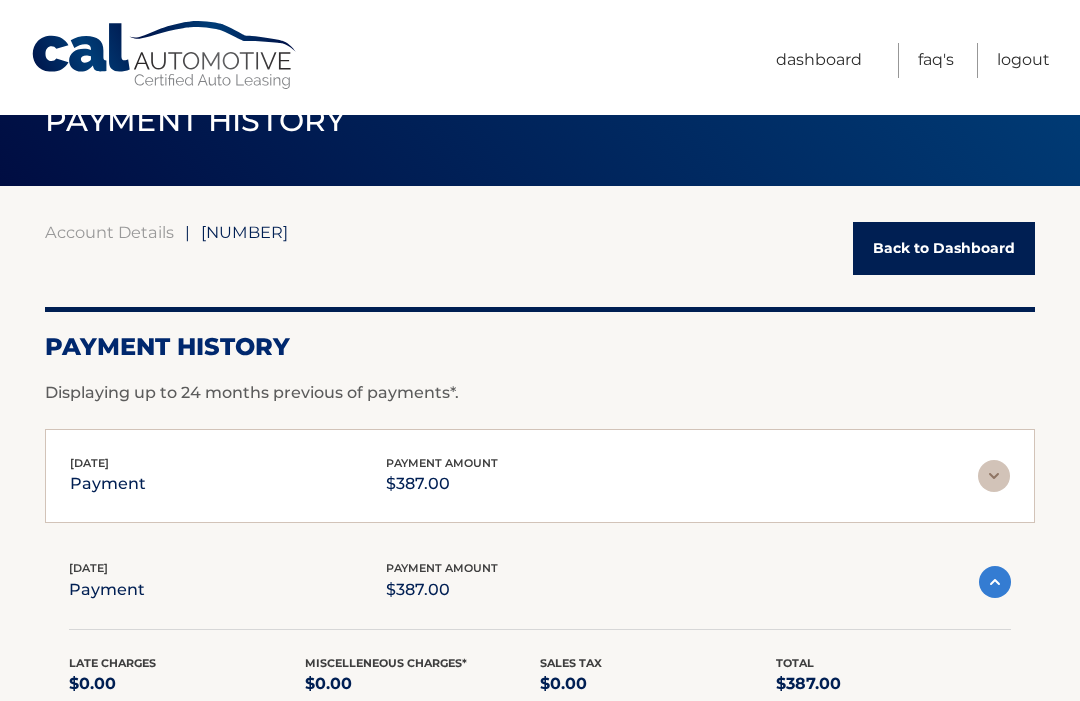 scroll, scrollTop: 0, scrollLeft: 0, axis: both 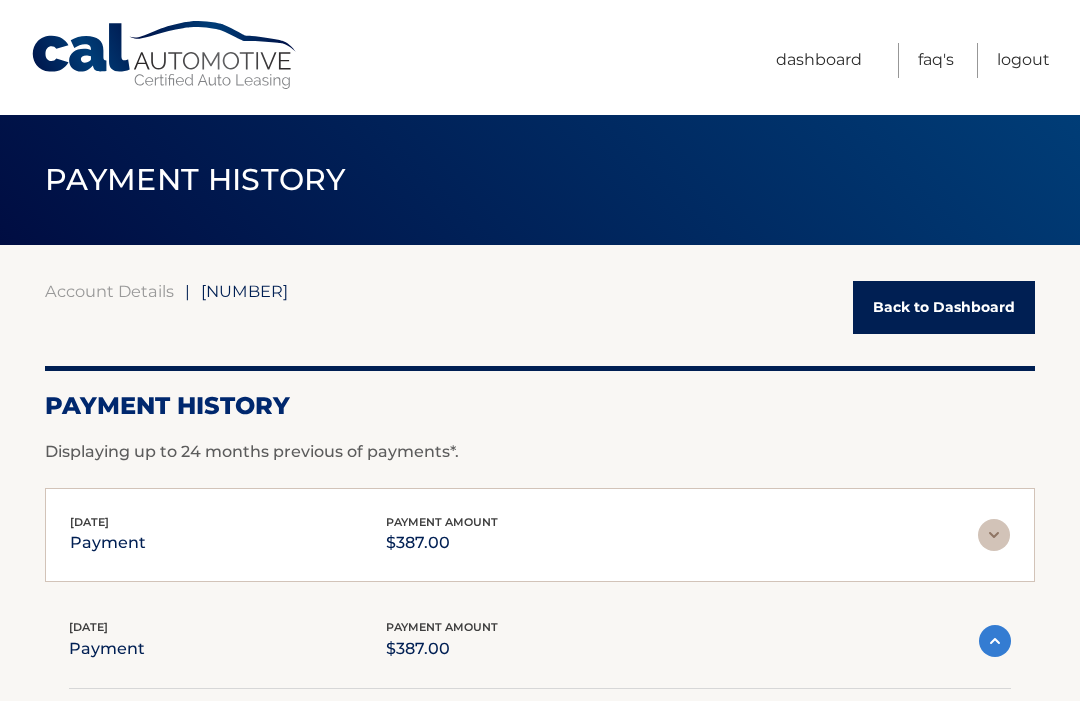 click on "Logout" at bounding box center (1023, 60) 